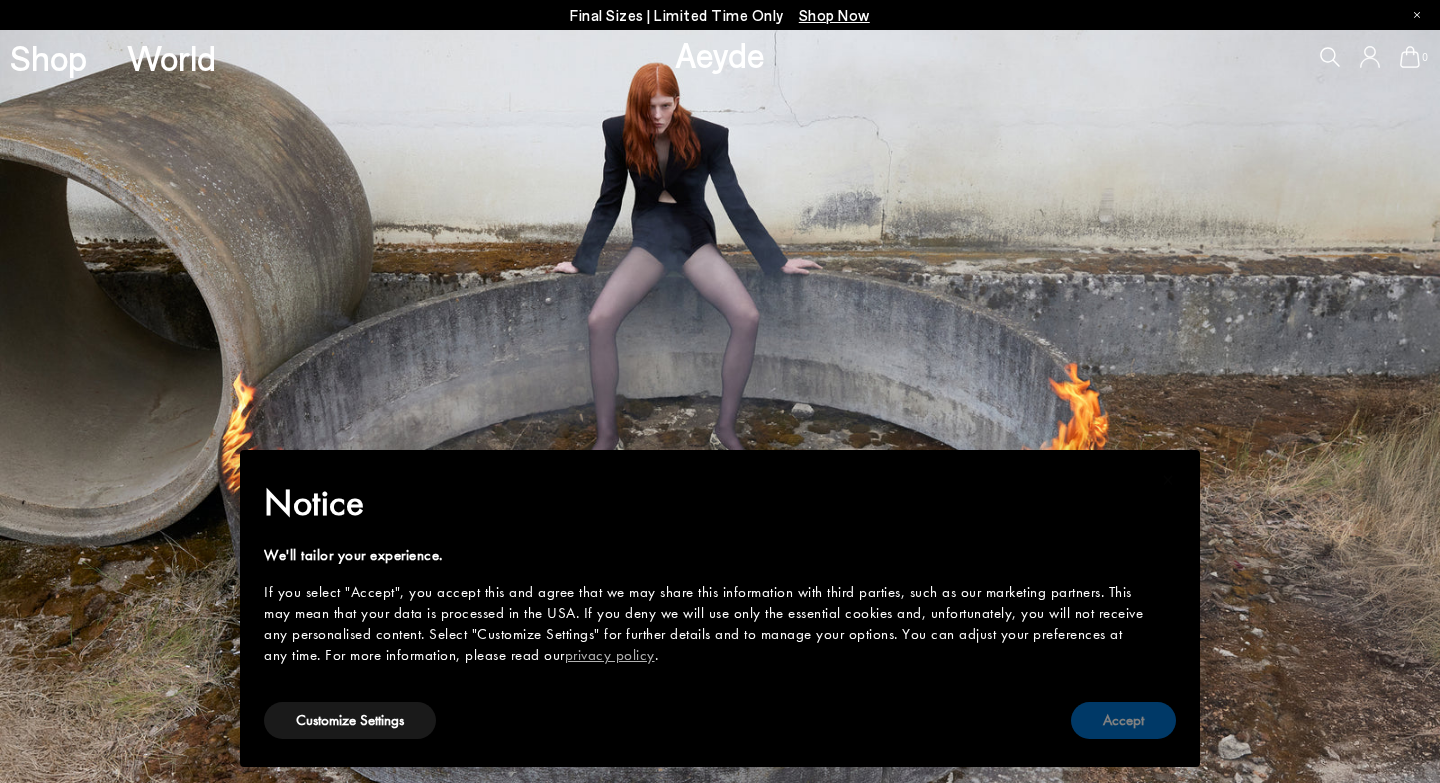 scroll, scrollTop: 0, scrollLeft: 0, axis: both 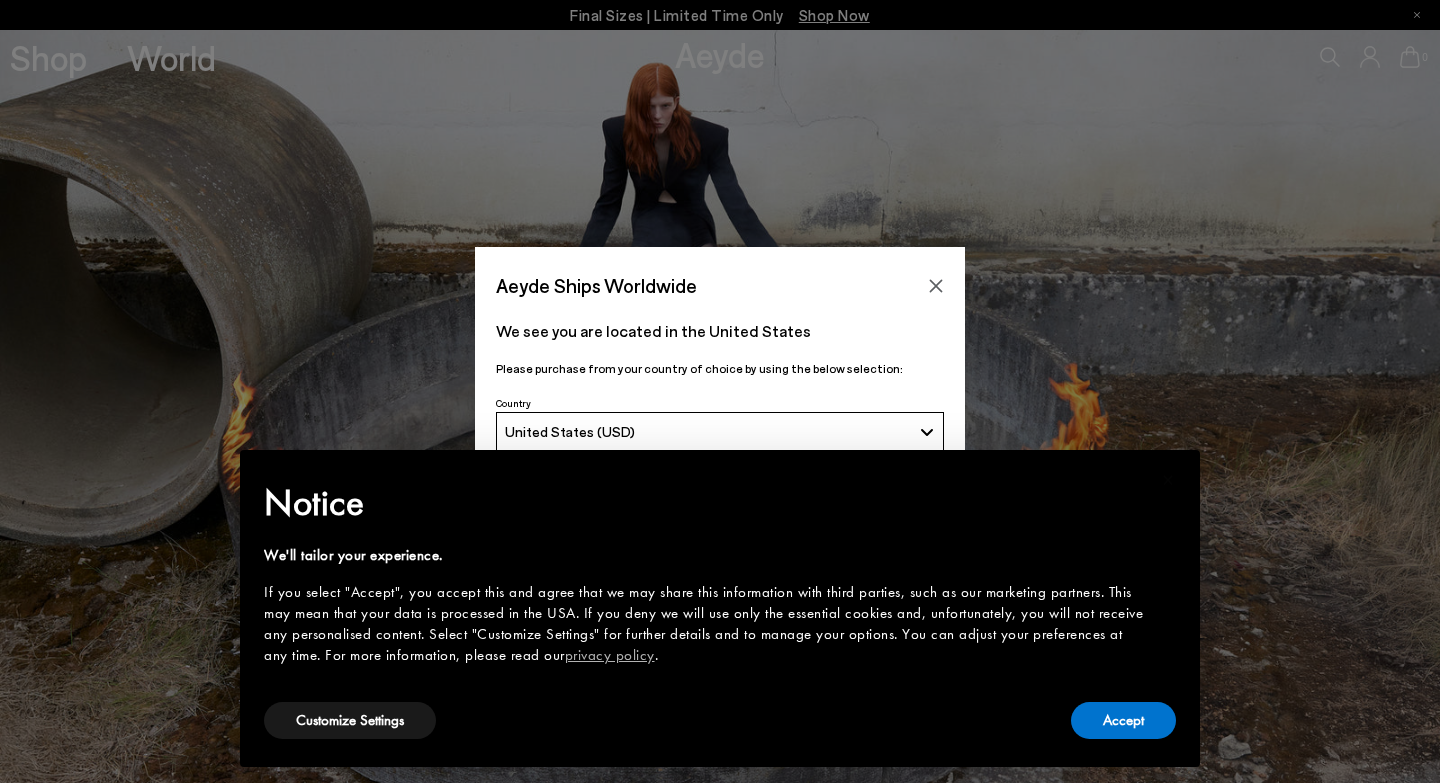 click on "Notice We'll tailor your experience. If you select "Accept", you accept this and agree that we may share this information with third parties, such as our marketing partners. This may mean that your data is processed in the USA. If you deny we will use only the essential cookies and, unfortunately, you will not receive any personalised content. Select "Customize Settings" for further details and to manage your options. You can adjust your preferences at any time. For more information, please read our  privacy policy ." at bounding box center (720, 586) 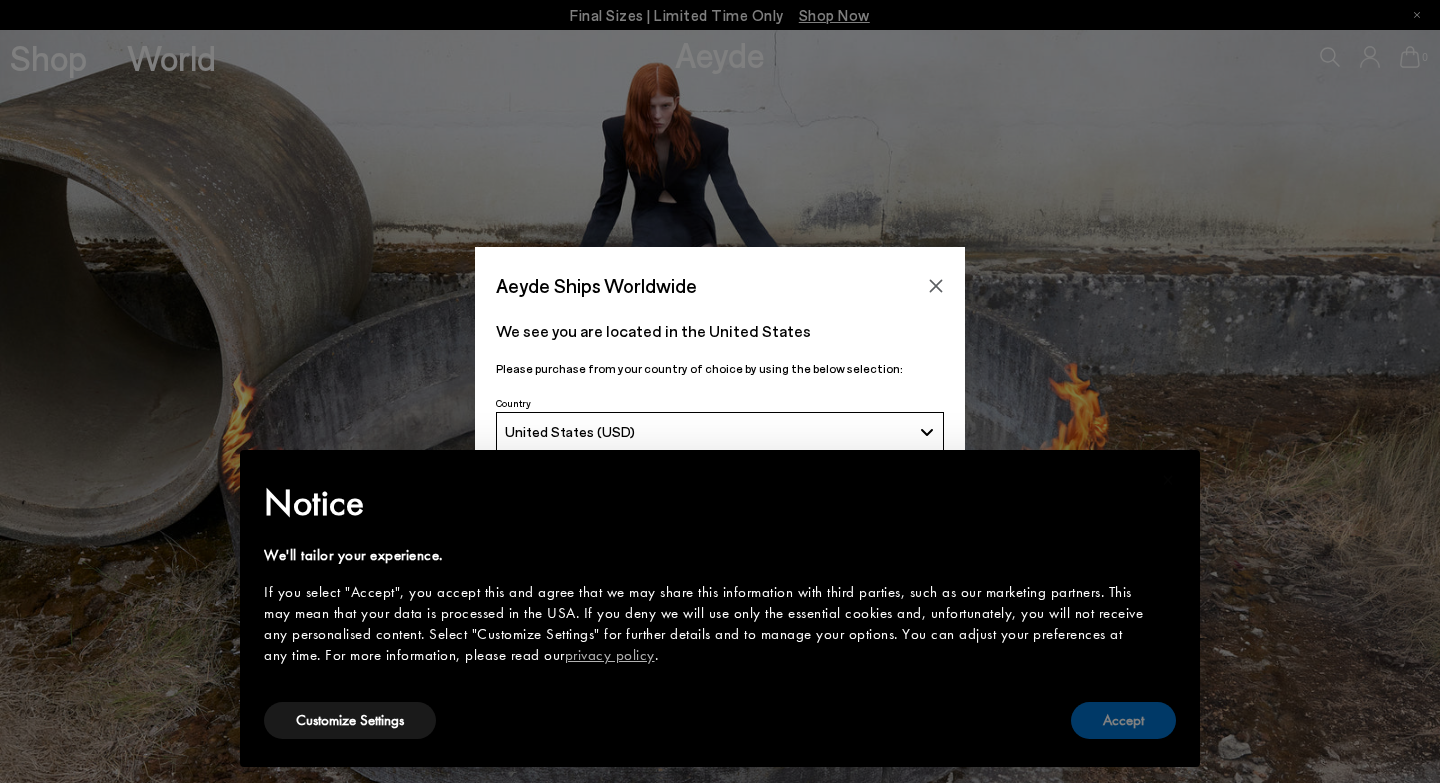 click on "Accept" at bounding box center [1123, 720] 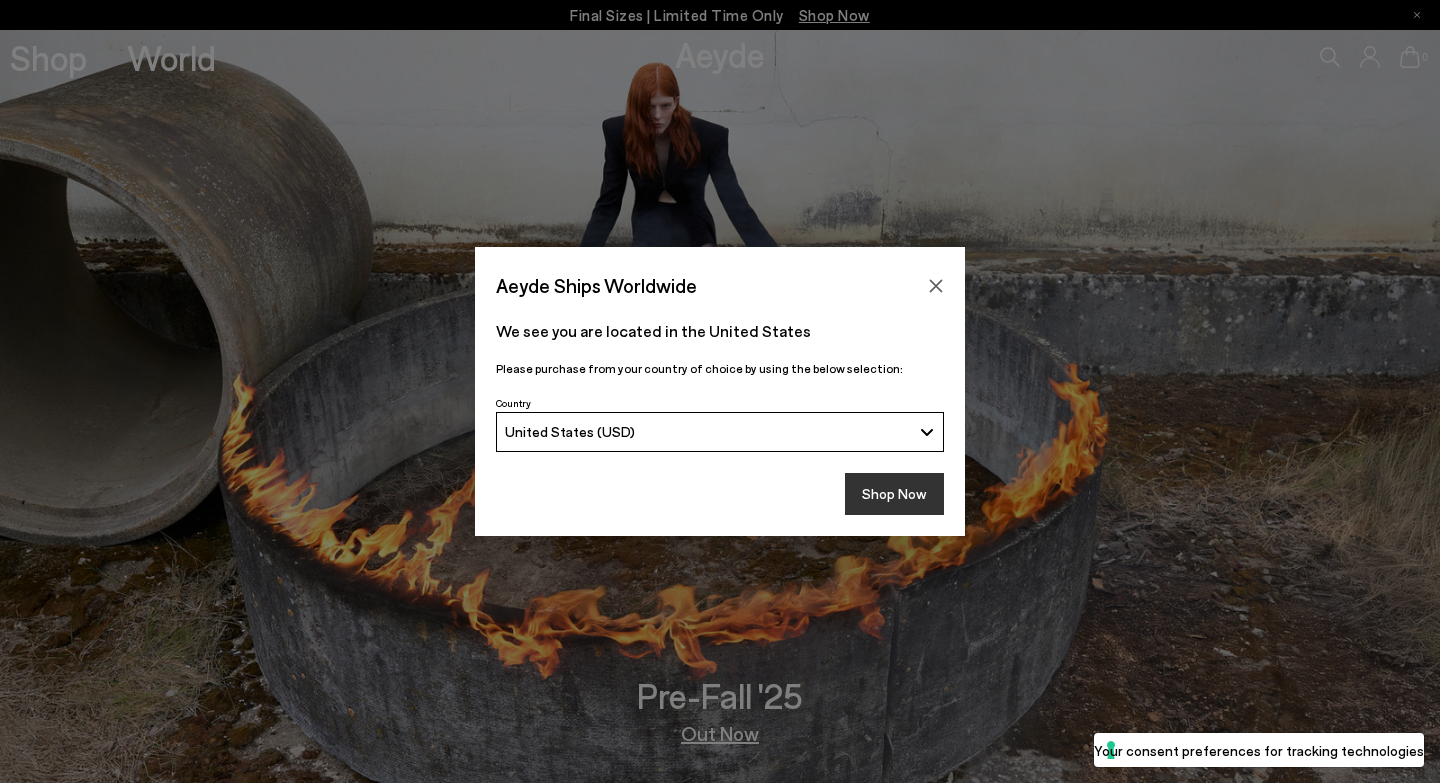 click on "Shop Now" at bounding box center [894, 494] 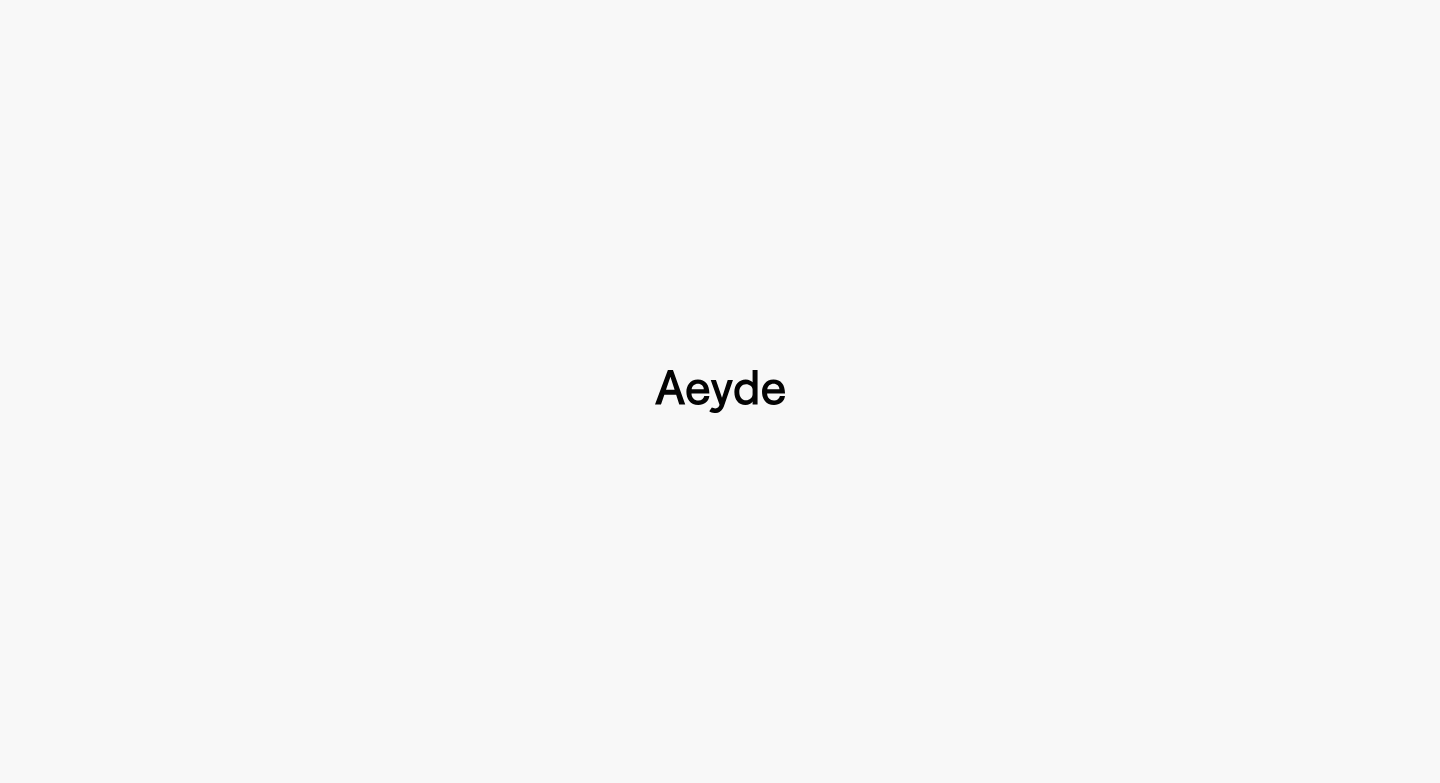 type 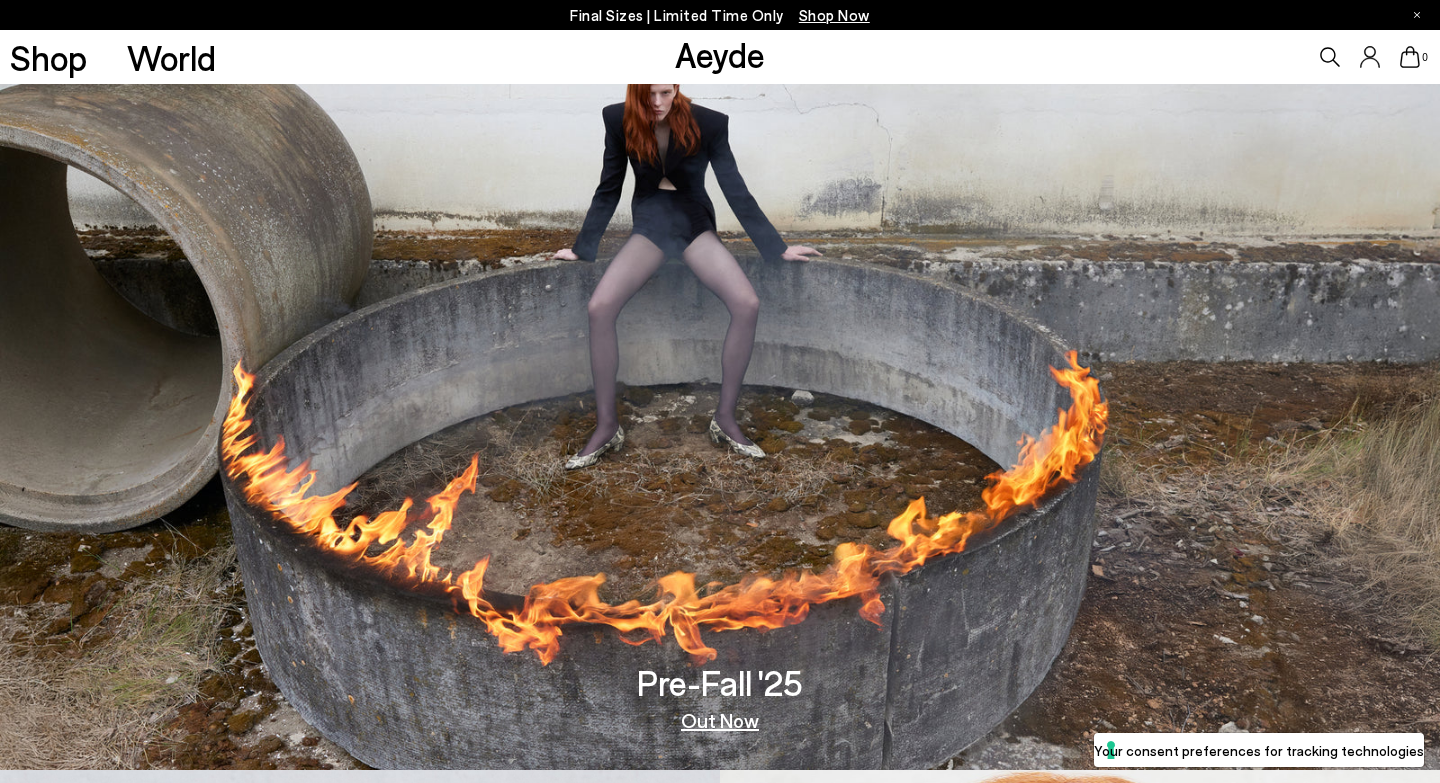 scroll, scrollTop: 0, scrollLeft: 0, axis: both 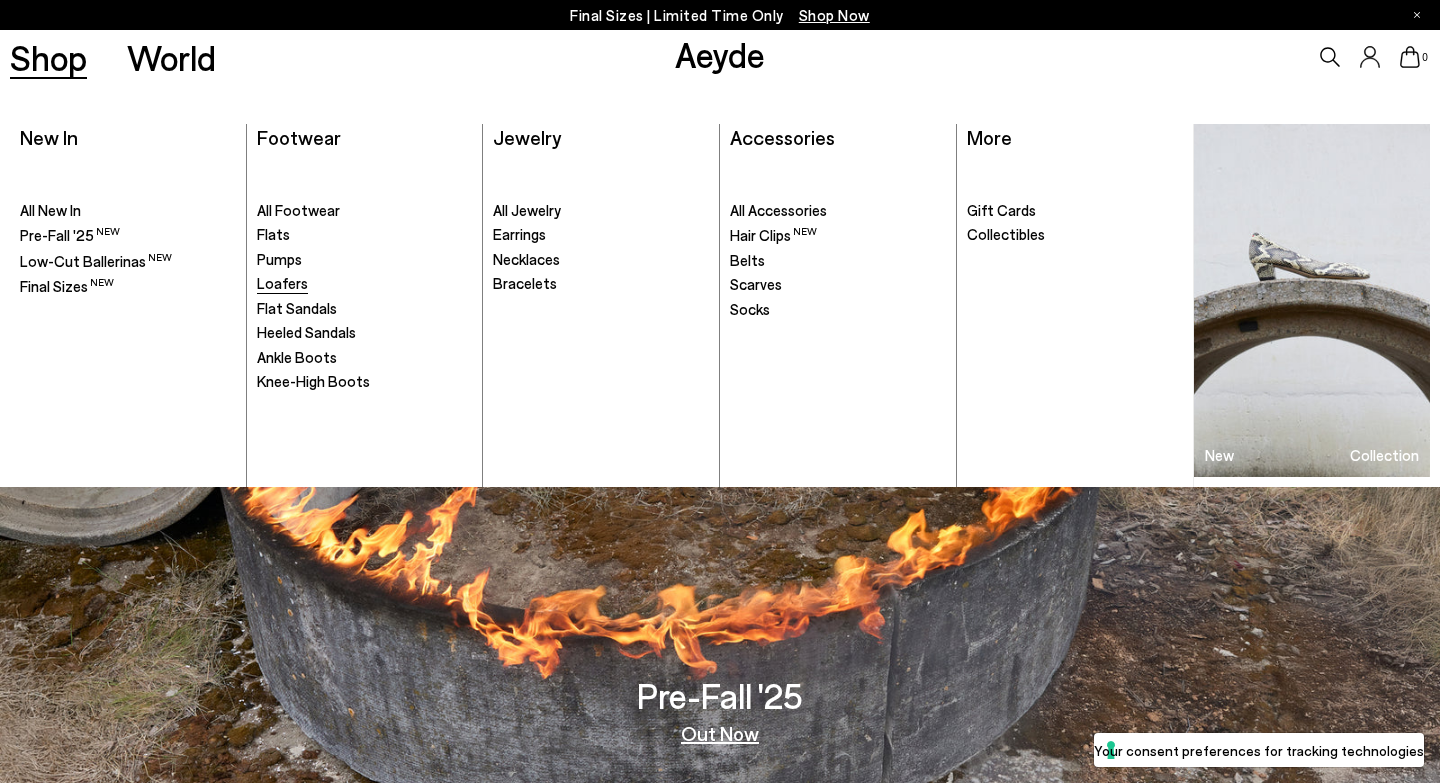 click on "Loafers" at bounding box center [282, 283] 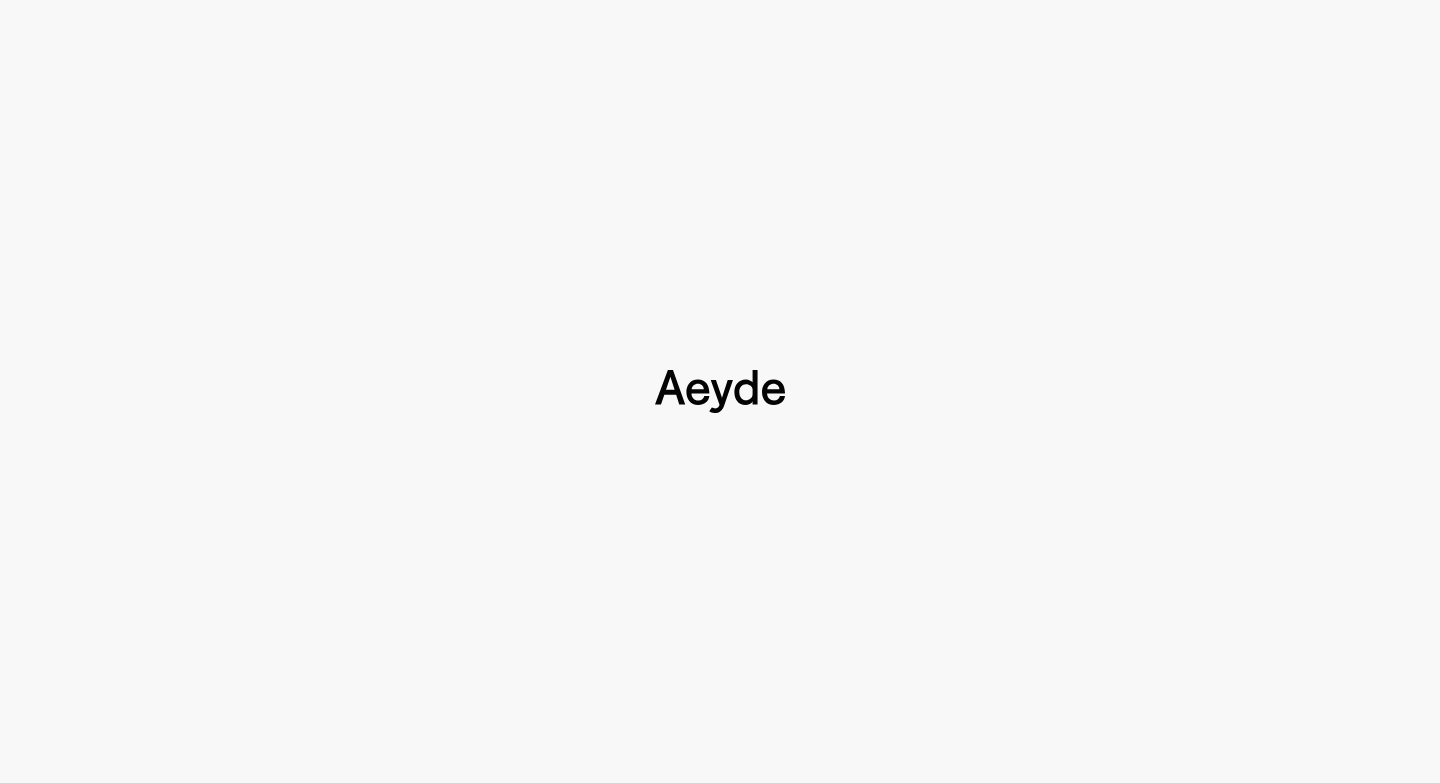 scroll, scrollTop: 0, scrollLeft: 0, axis: both 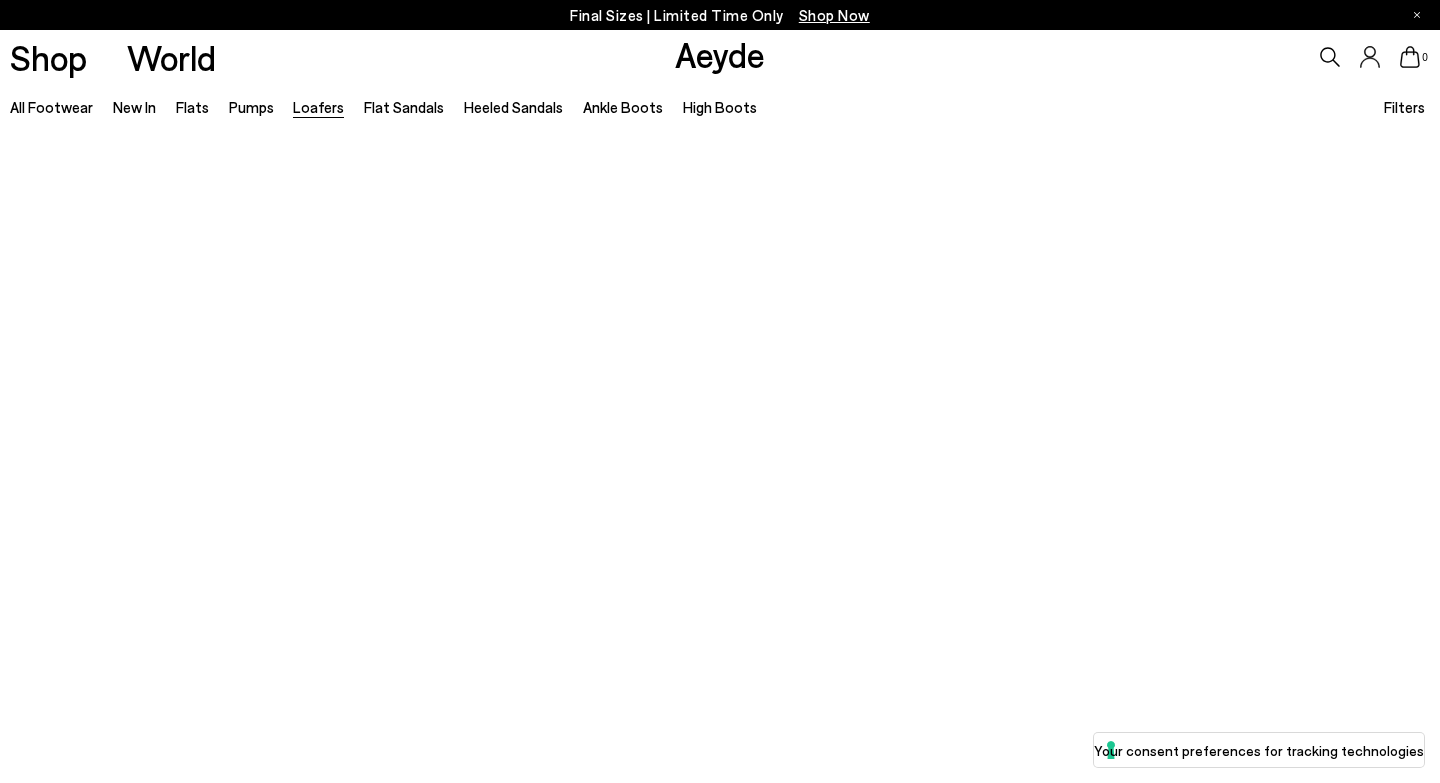 type 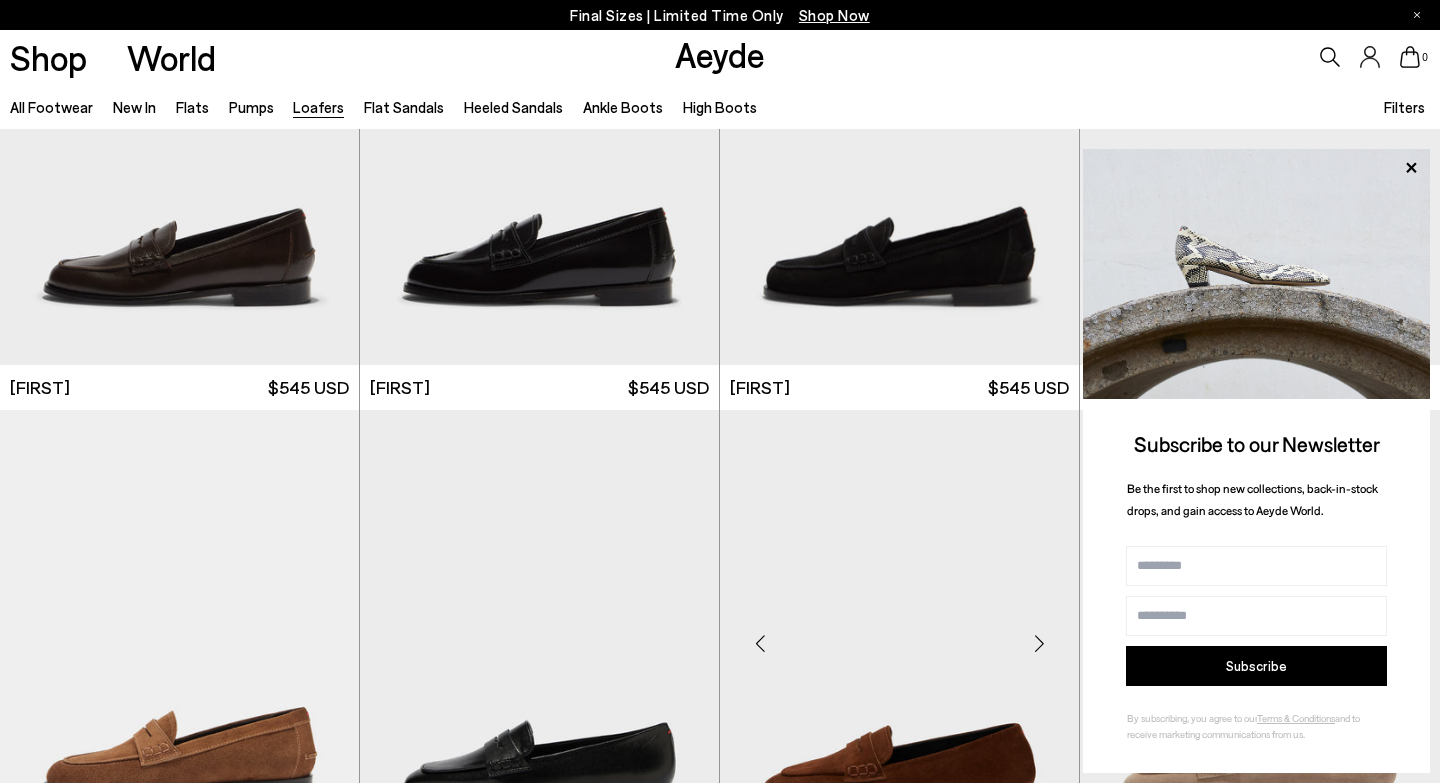 scroll, scrollTop: 1708, scrollLeft: 0, axis: vertical 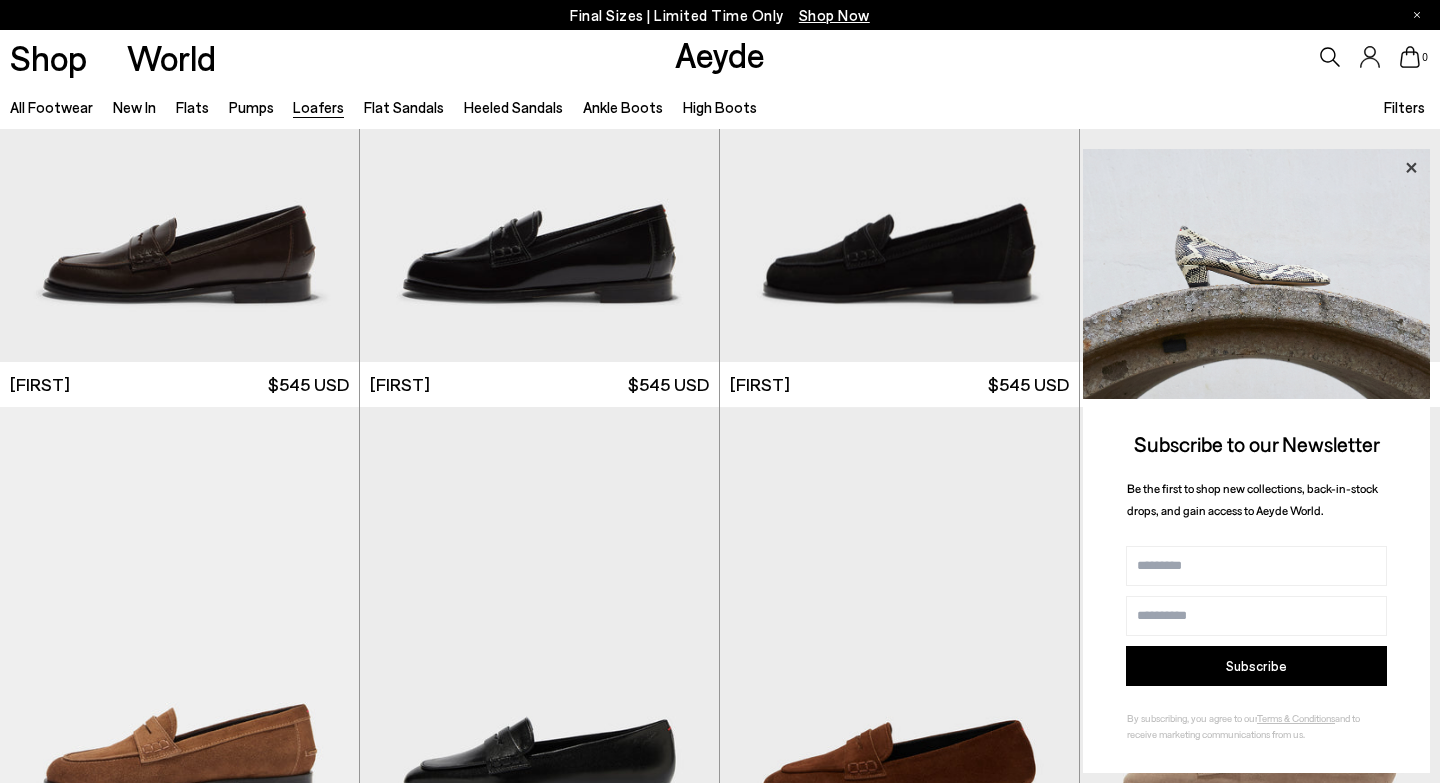 click 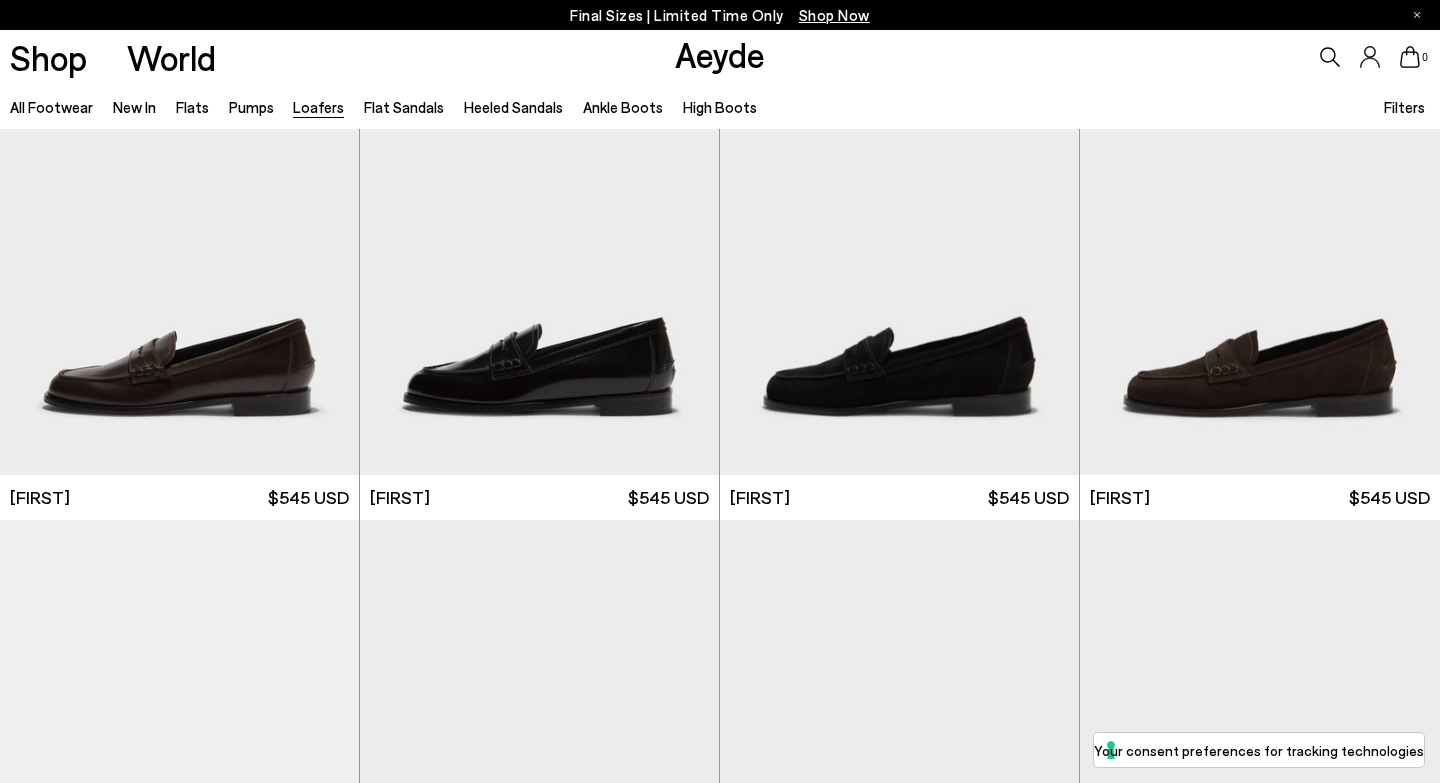 scroll, scrollTop: 1600, scrollLeft: 0, axis: vertical 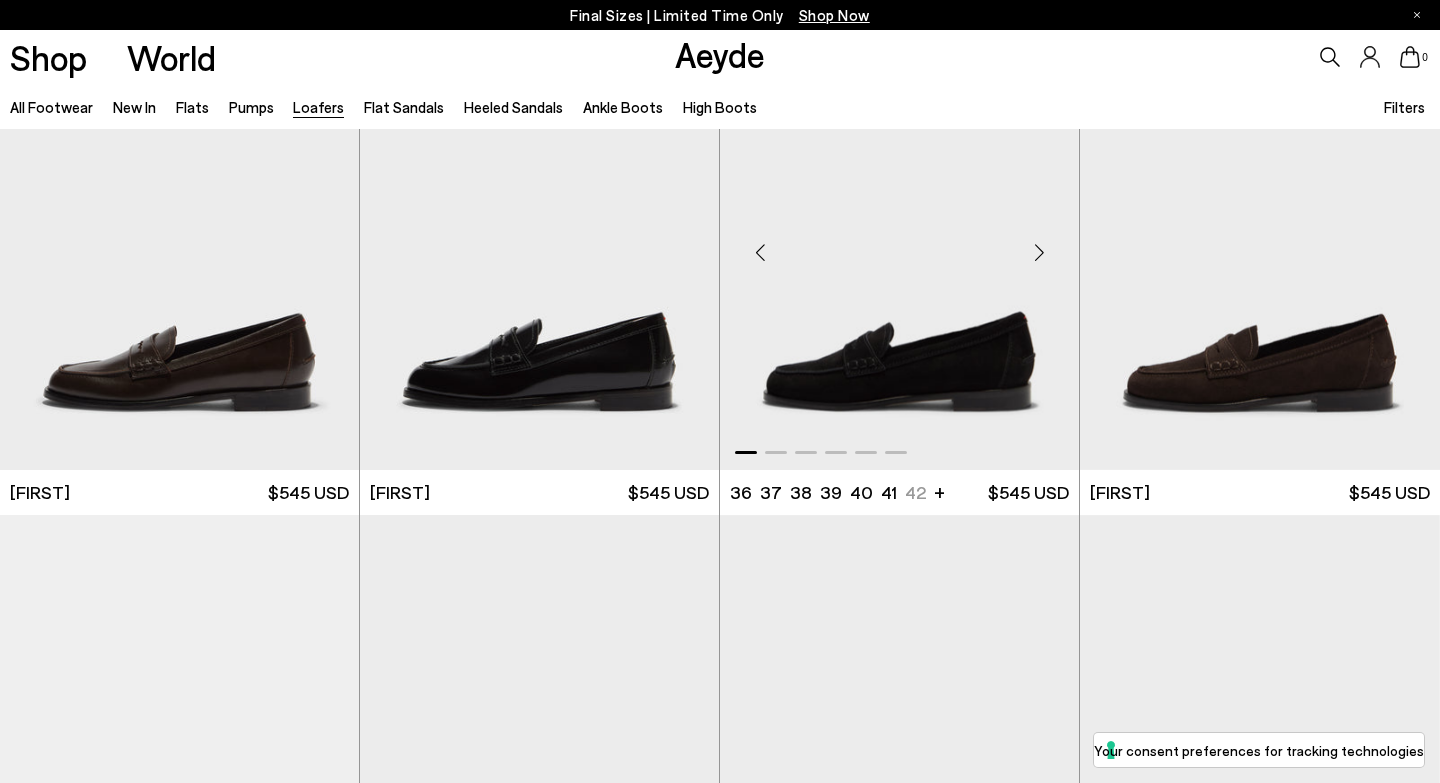 click at bounding box center (899, 243) 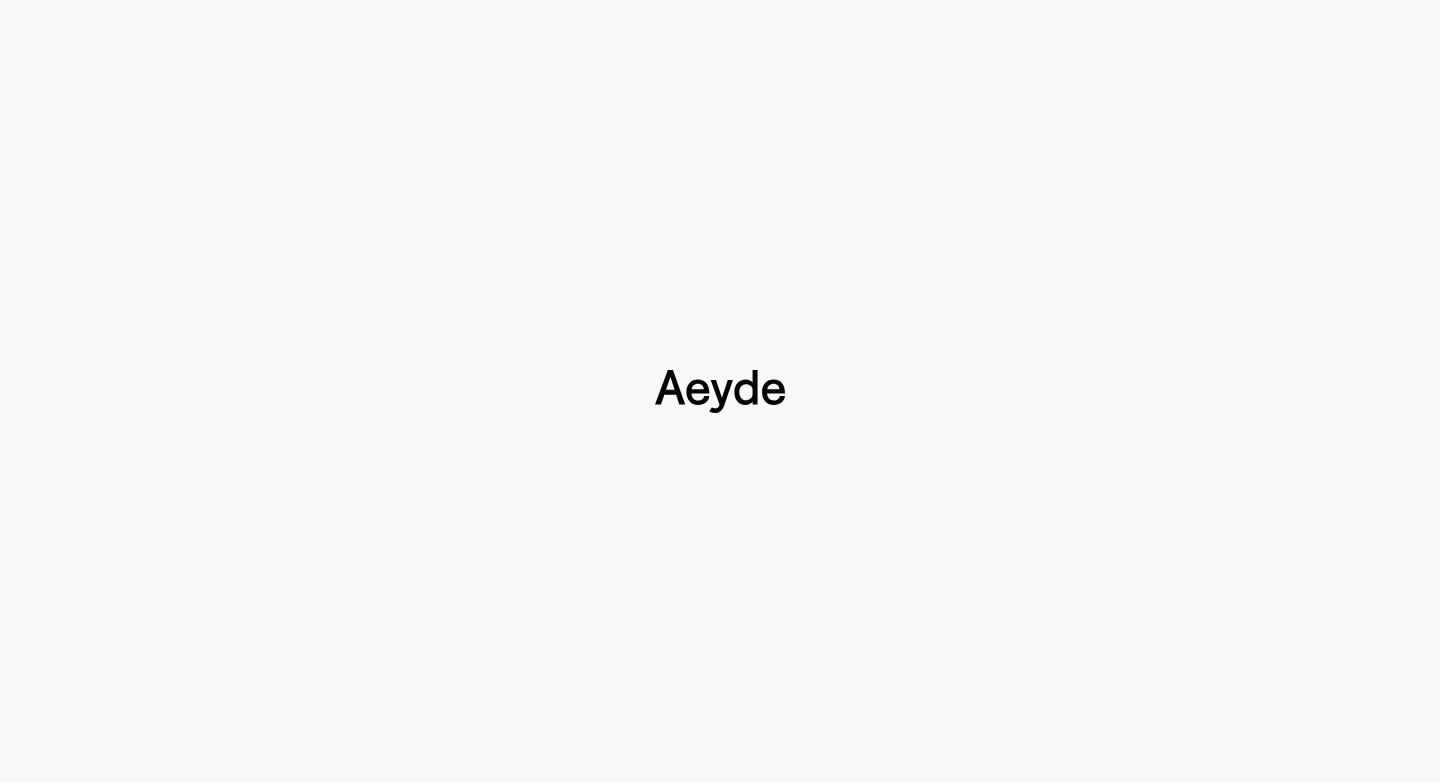 type 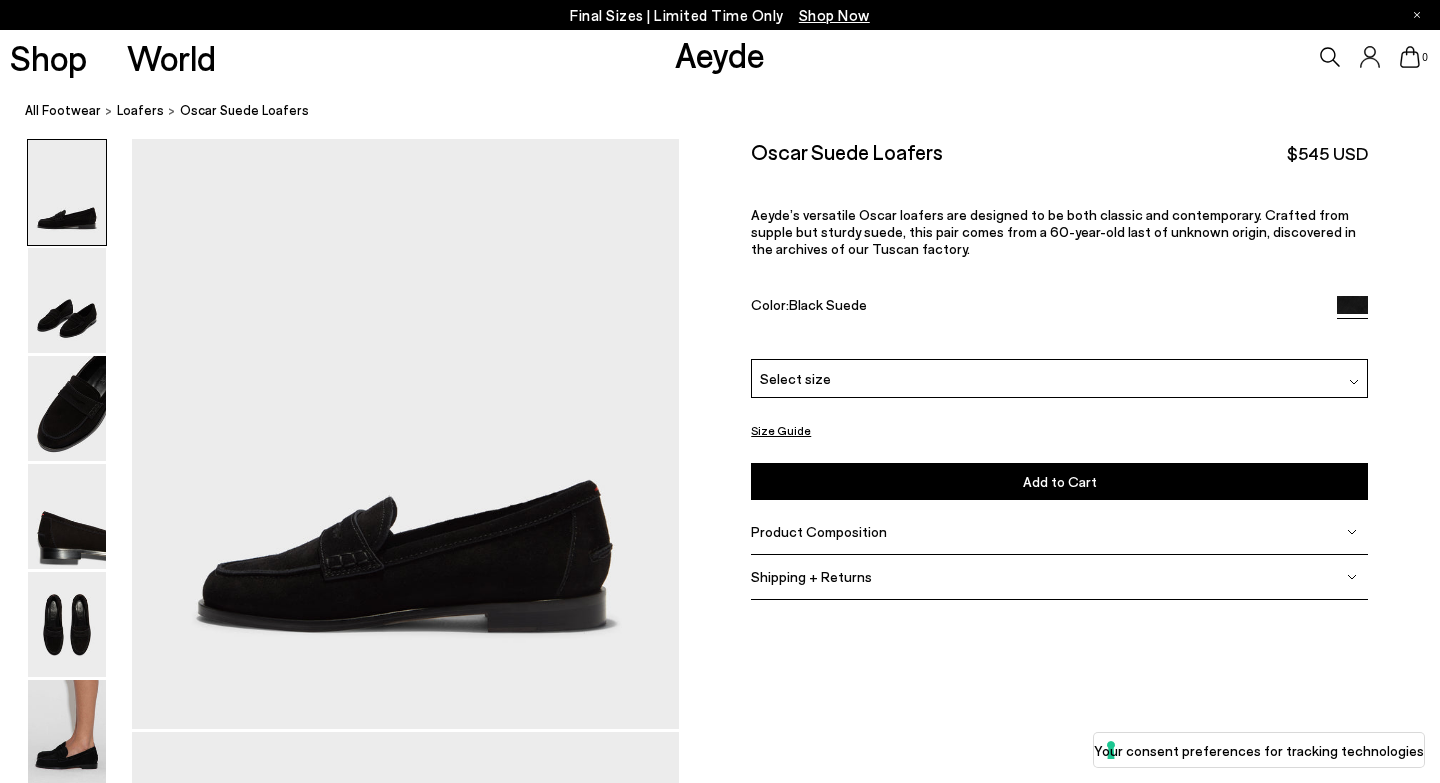 scroll, scrollTop: 0, scrollLeft: 0, axis: both 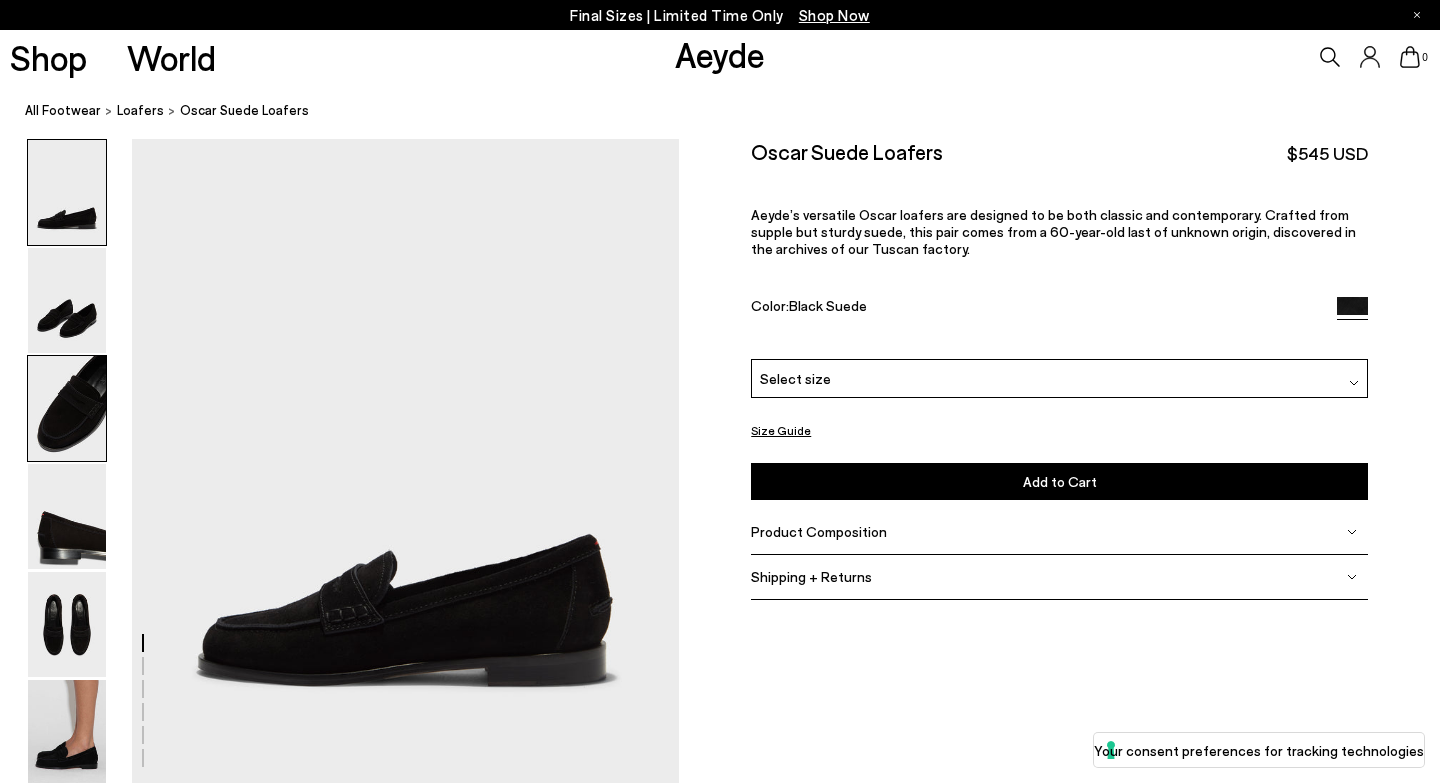 click at bounding box center [67, 408] 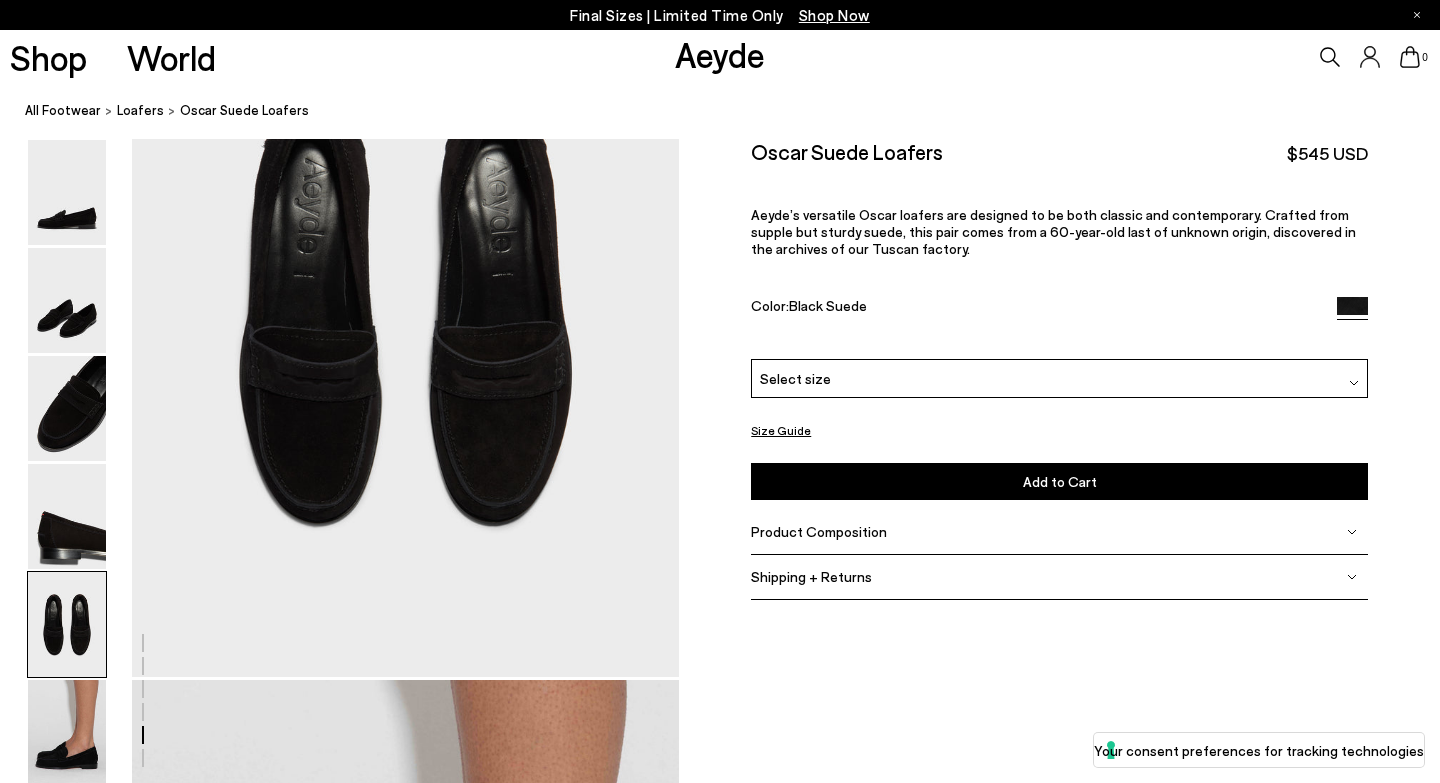 scroll, scrollTop: 2937, scrollLeft: 0, axis: vertical 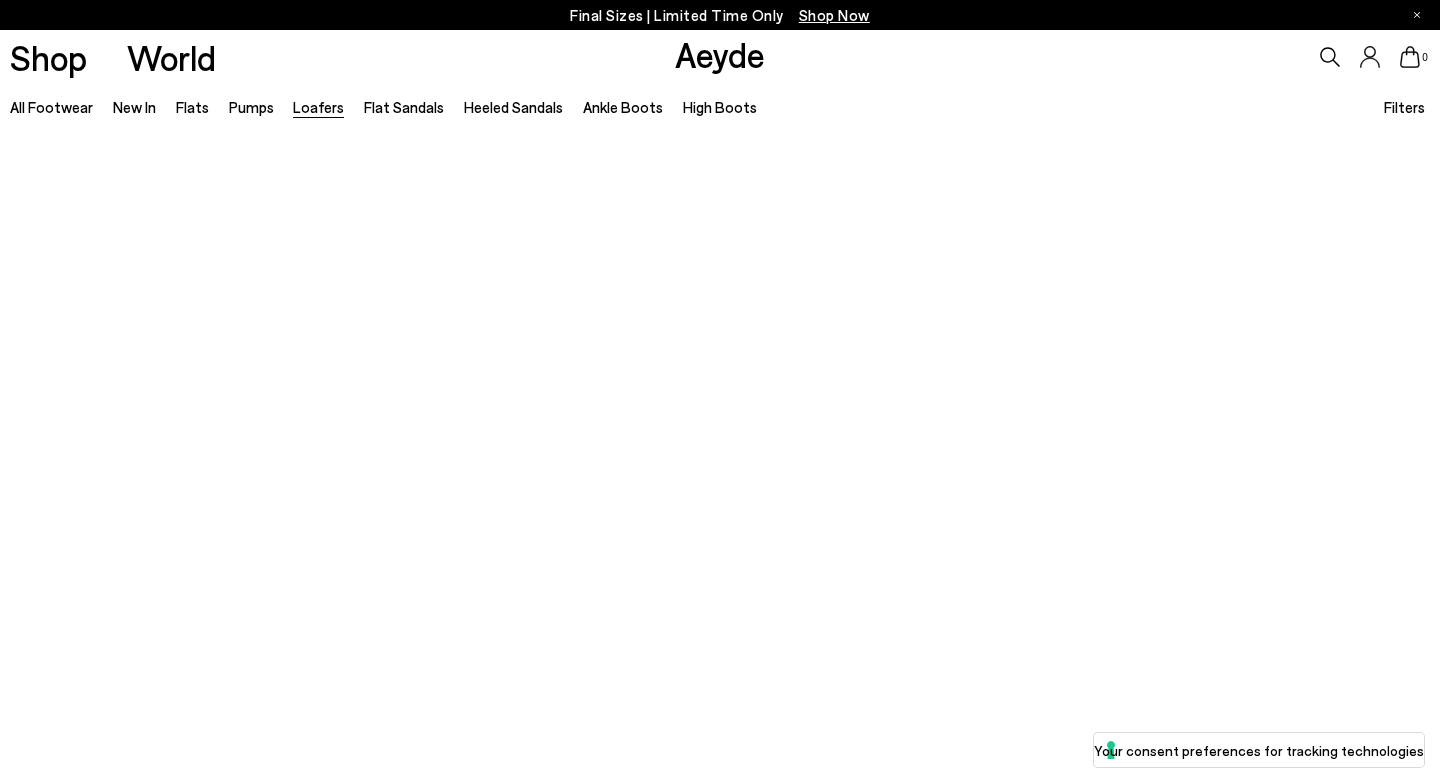 type 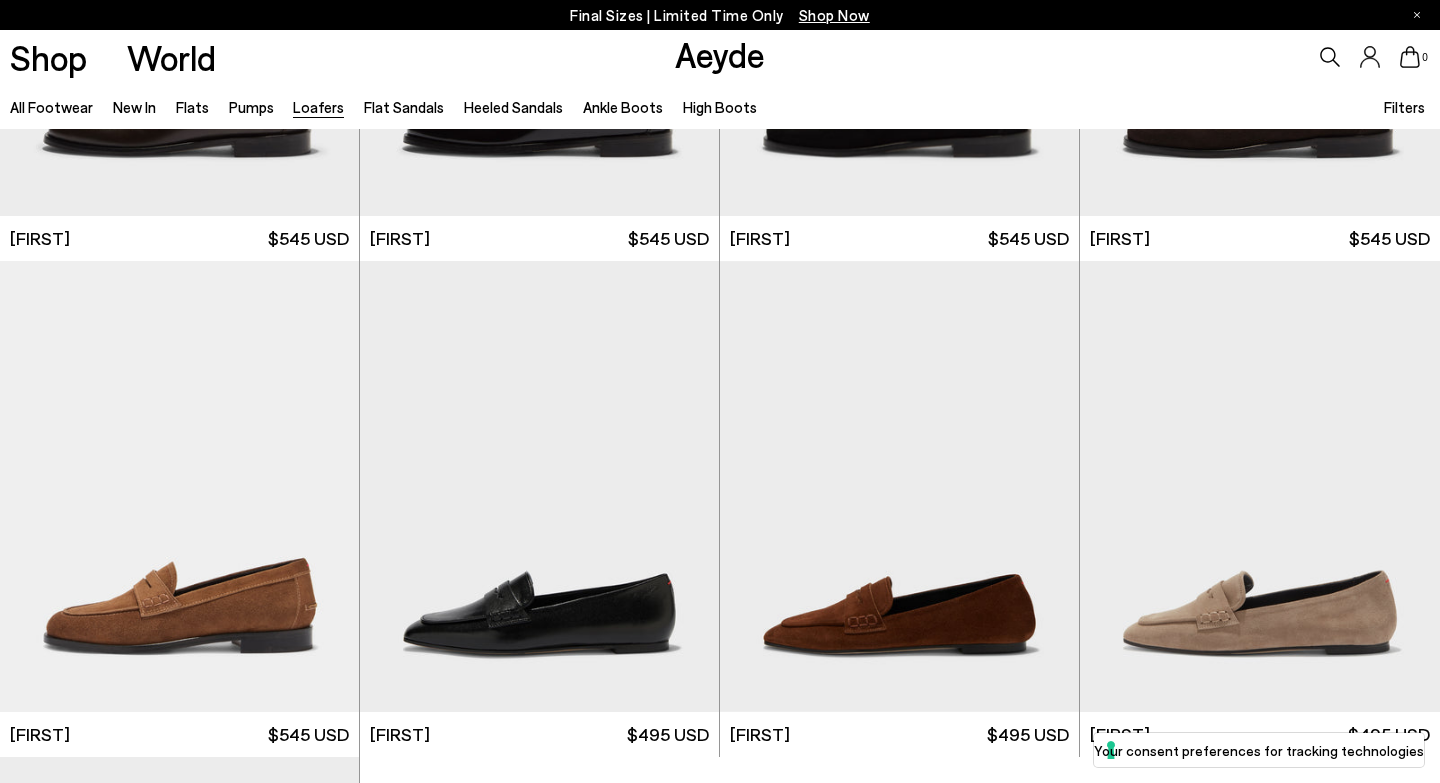 scroll, scrollTop: 2269, scrollLeft: 0, axis: vertical 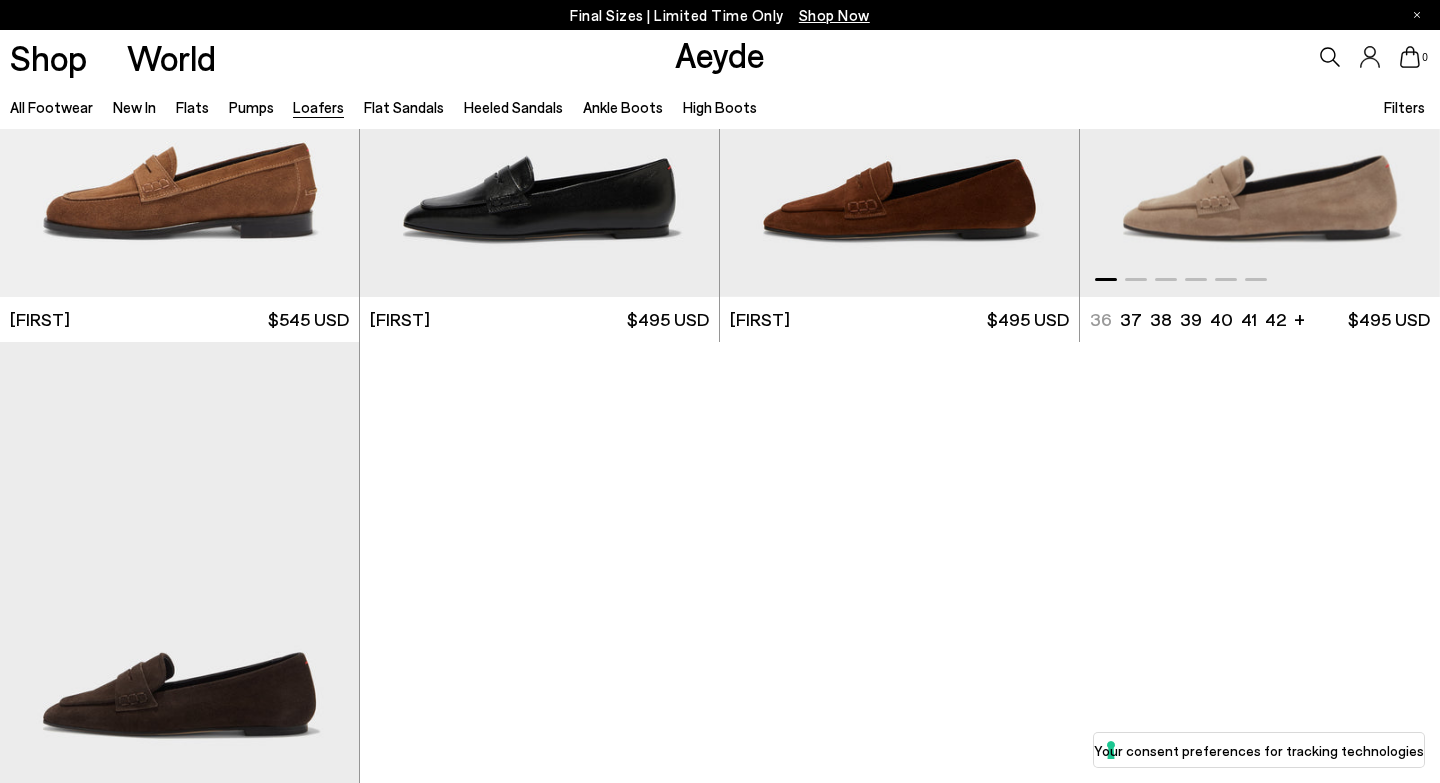 click at bounding box center (1260, 71) 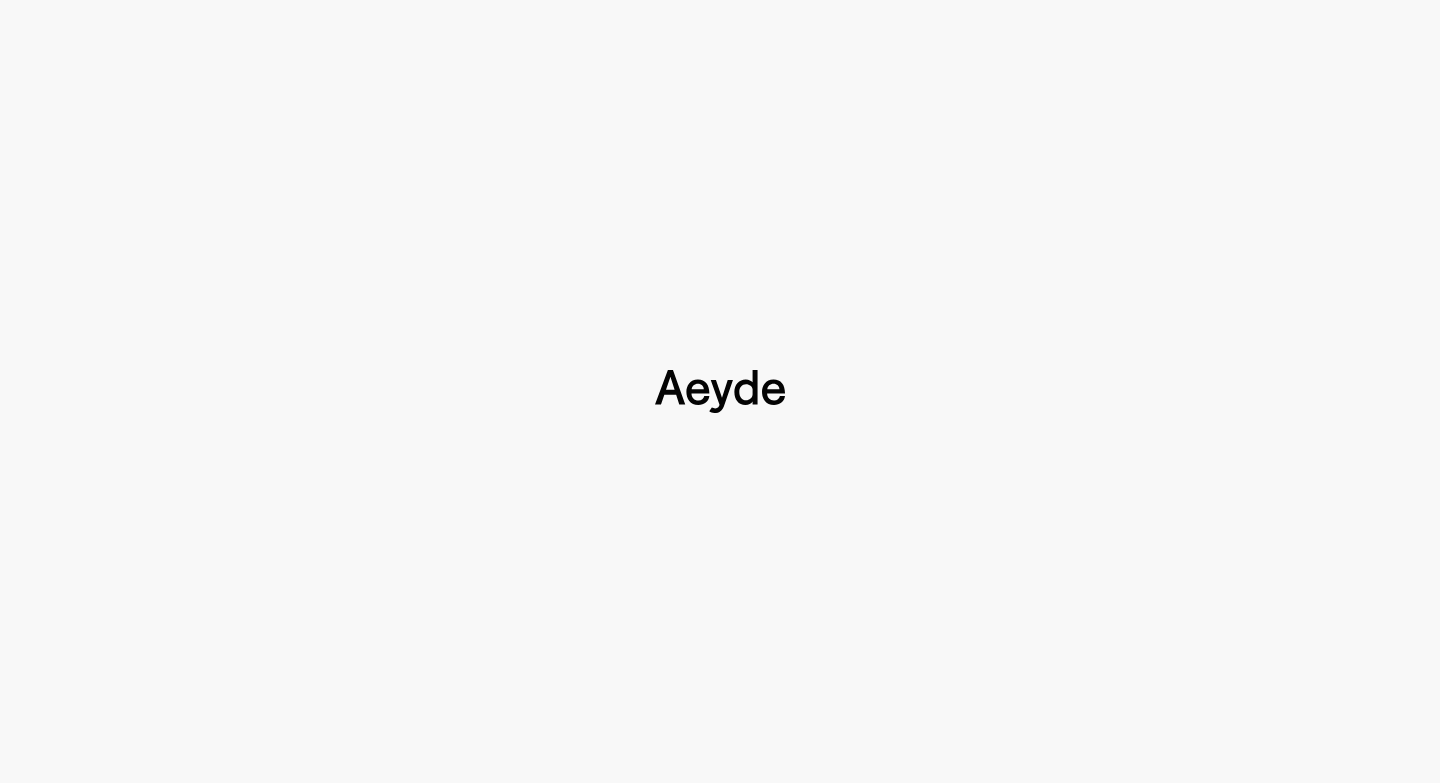 type 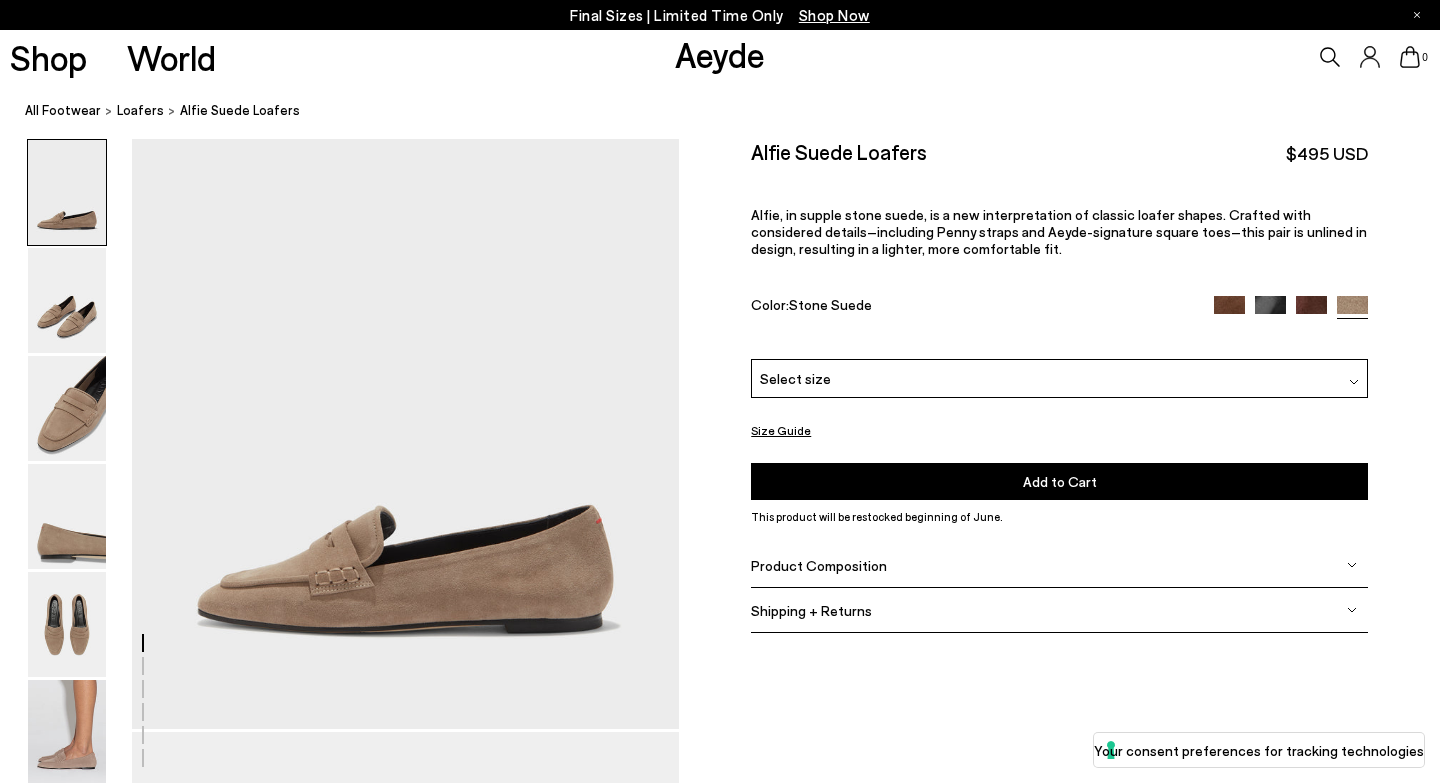 scroll, scrollTop: 0, scrollLeft: 0, axis: both 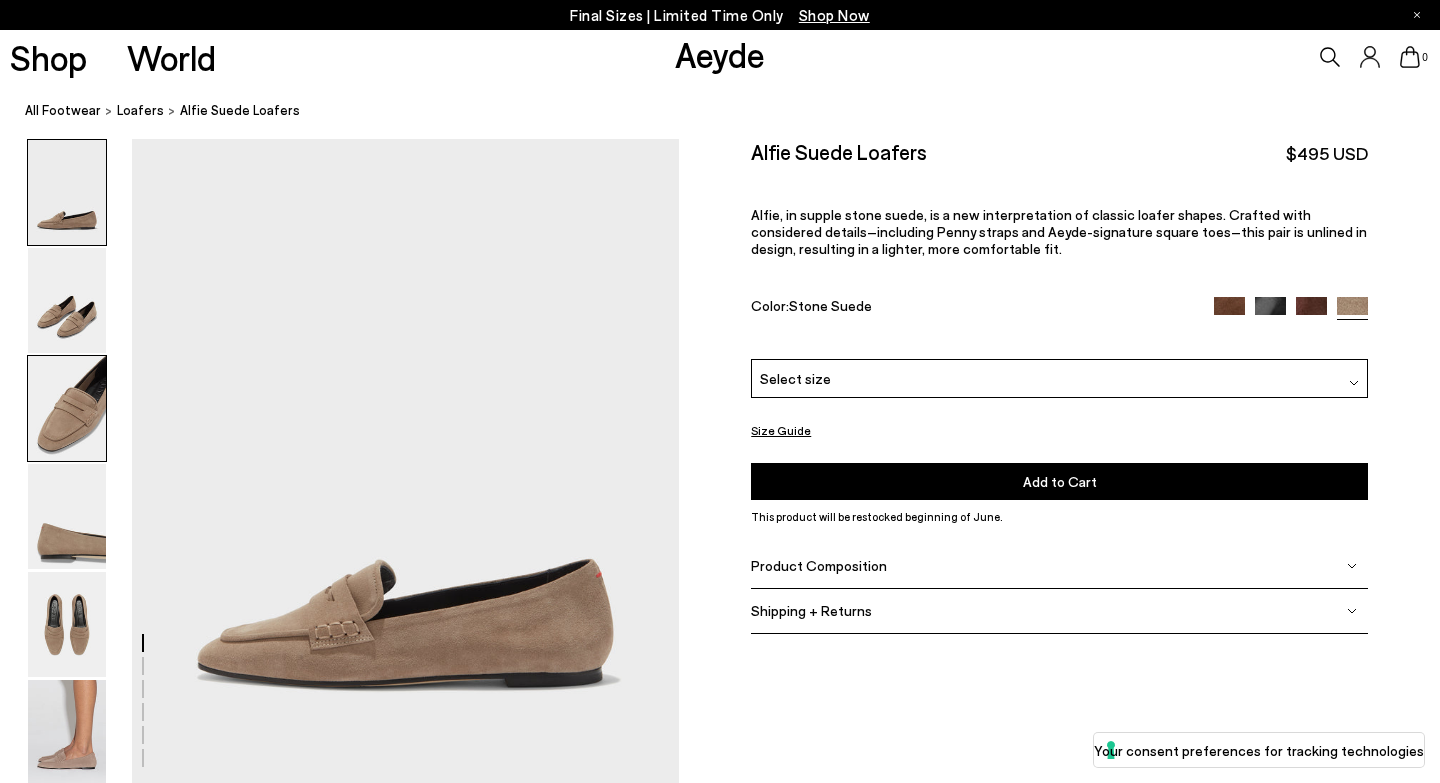 click at bounding box center (67, 408) 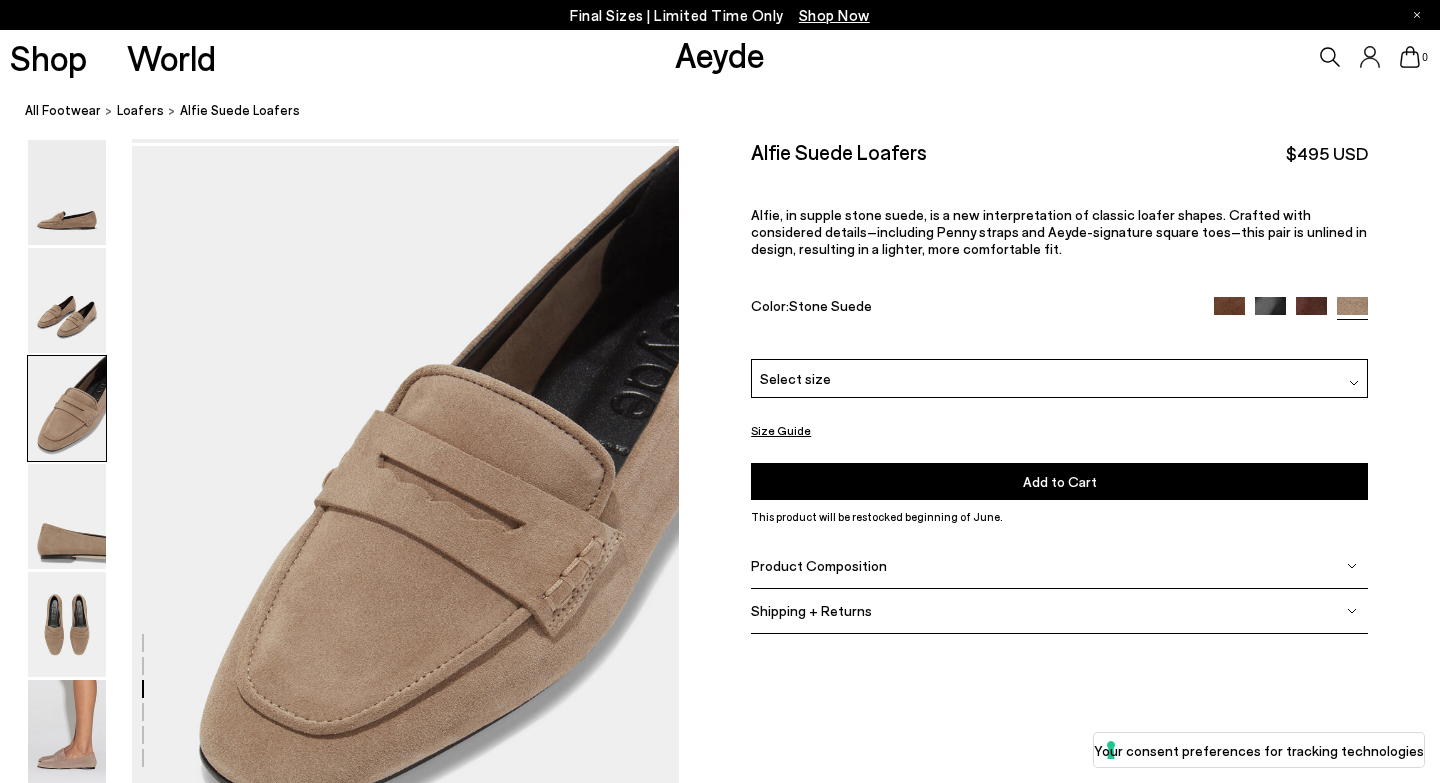 scroll, scrollTop: 1382, scrollLeft: 0, axis: vertical 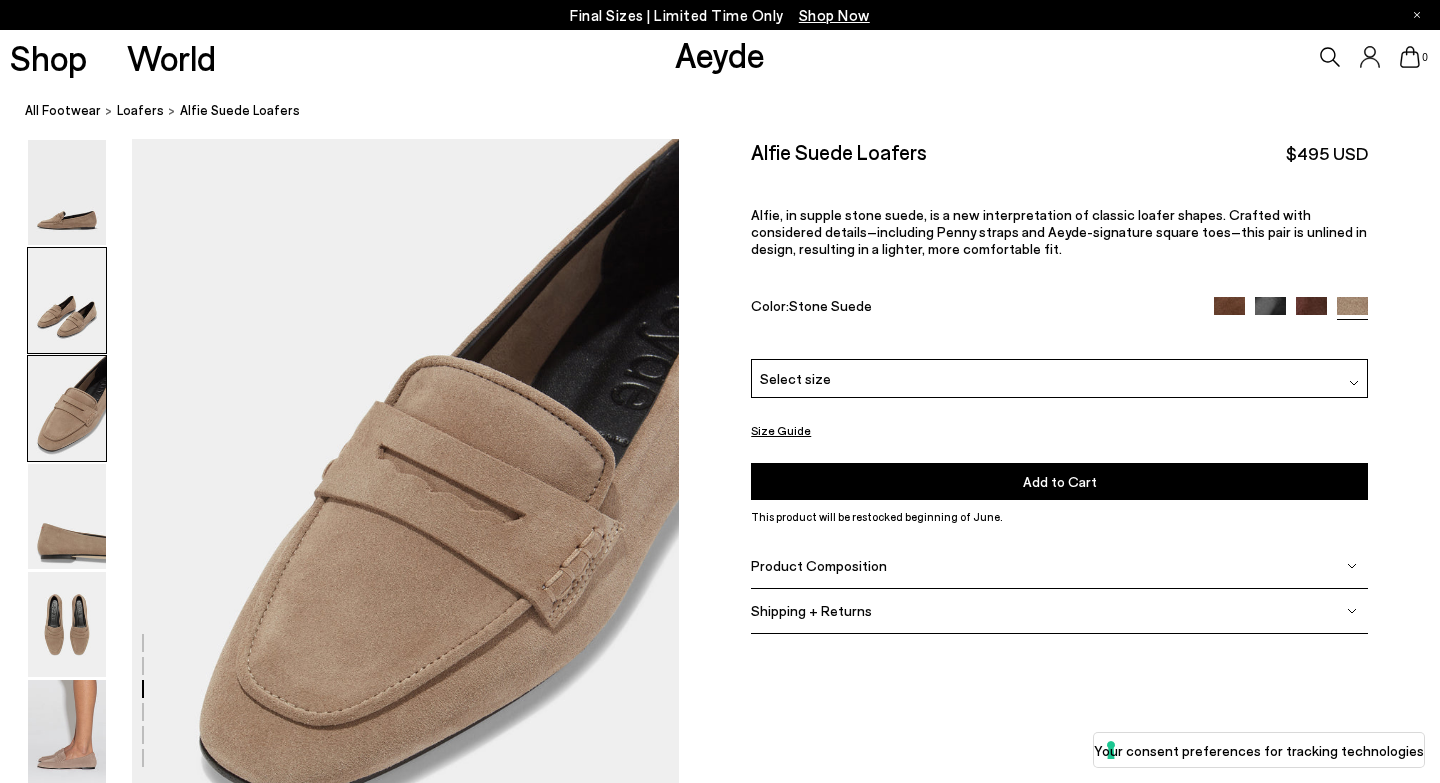 click at bounding box center [67, 300] 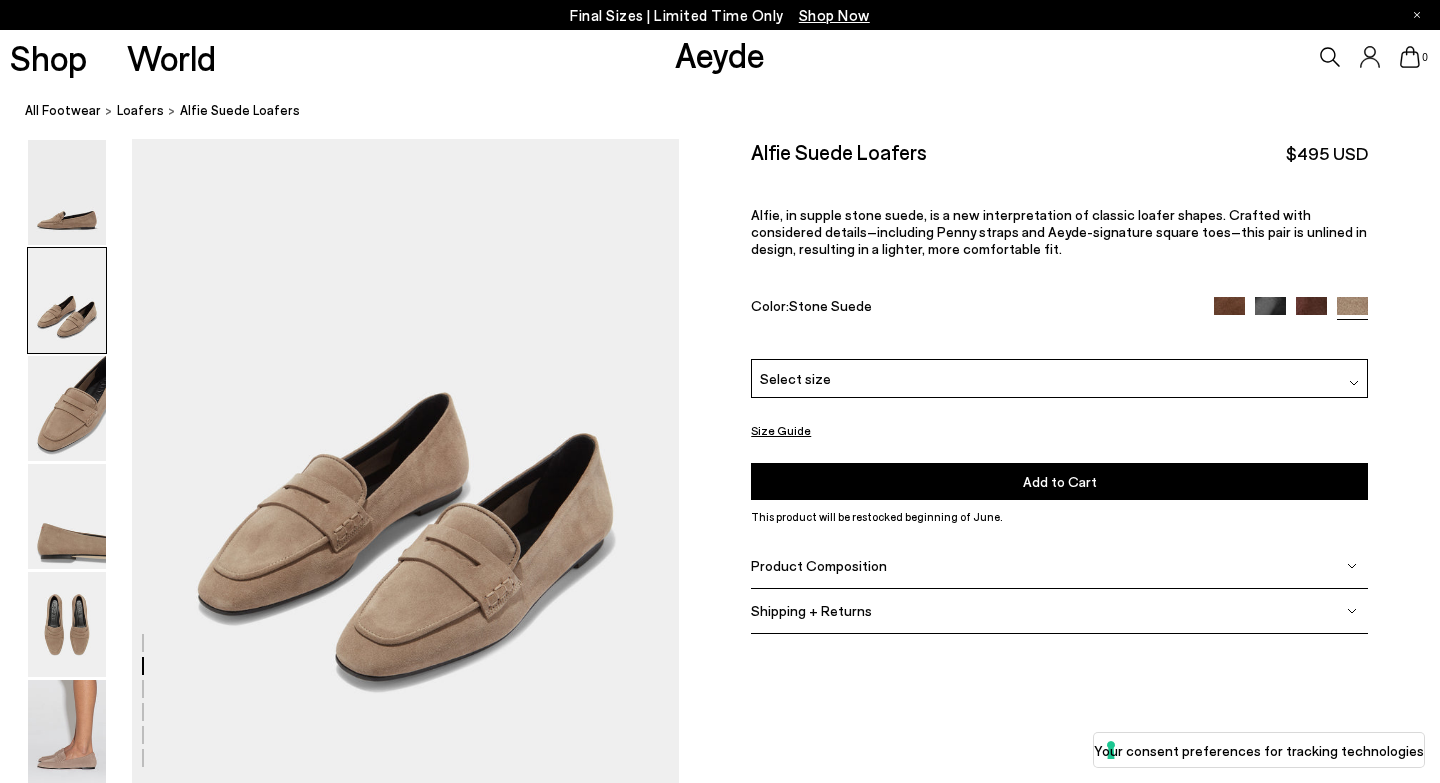 scroll, scrollTop: 649, scrollLeft: 0, axis: vertical 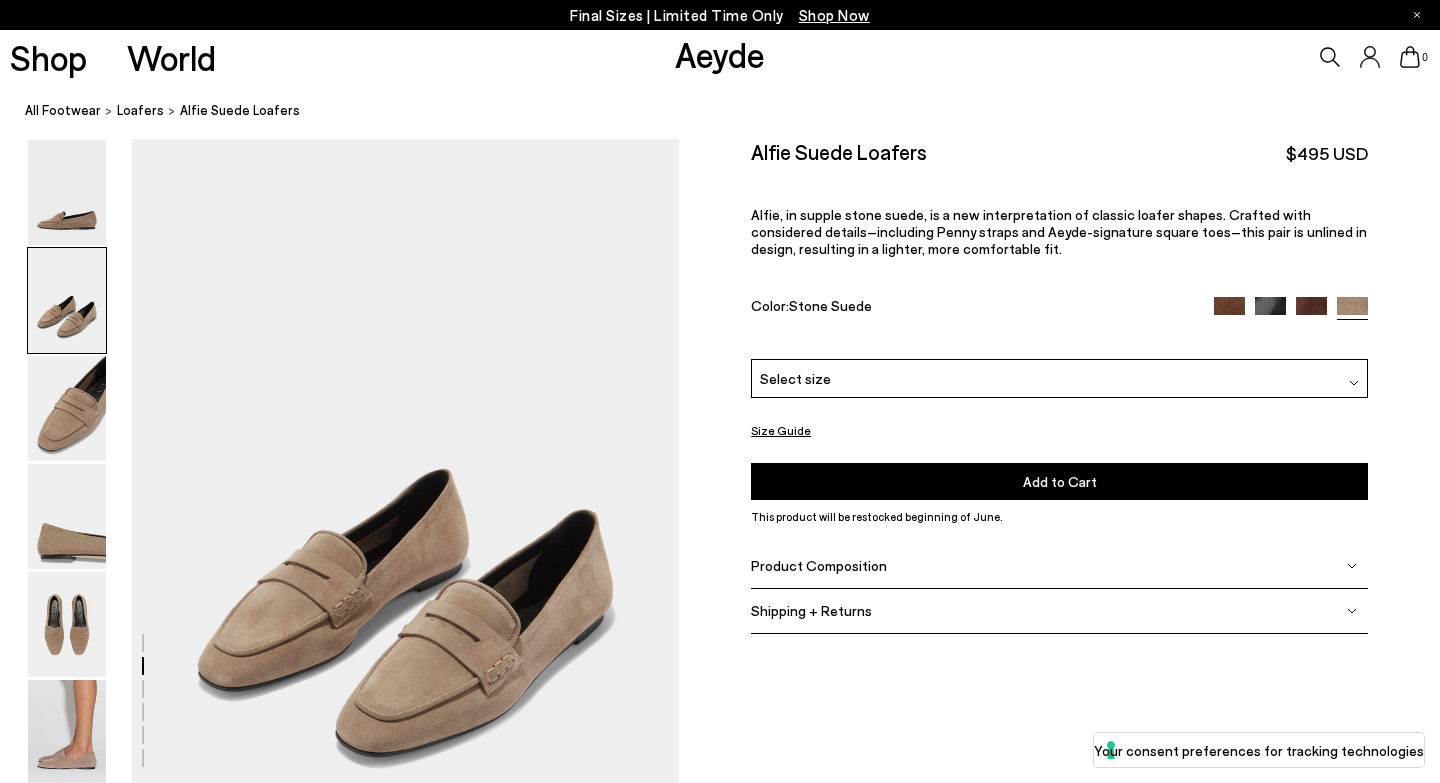 click at bounding box center [1229, 311] 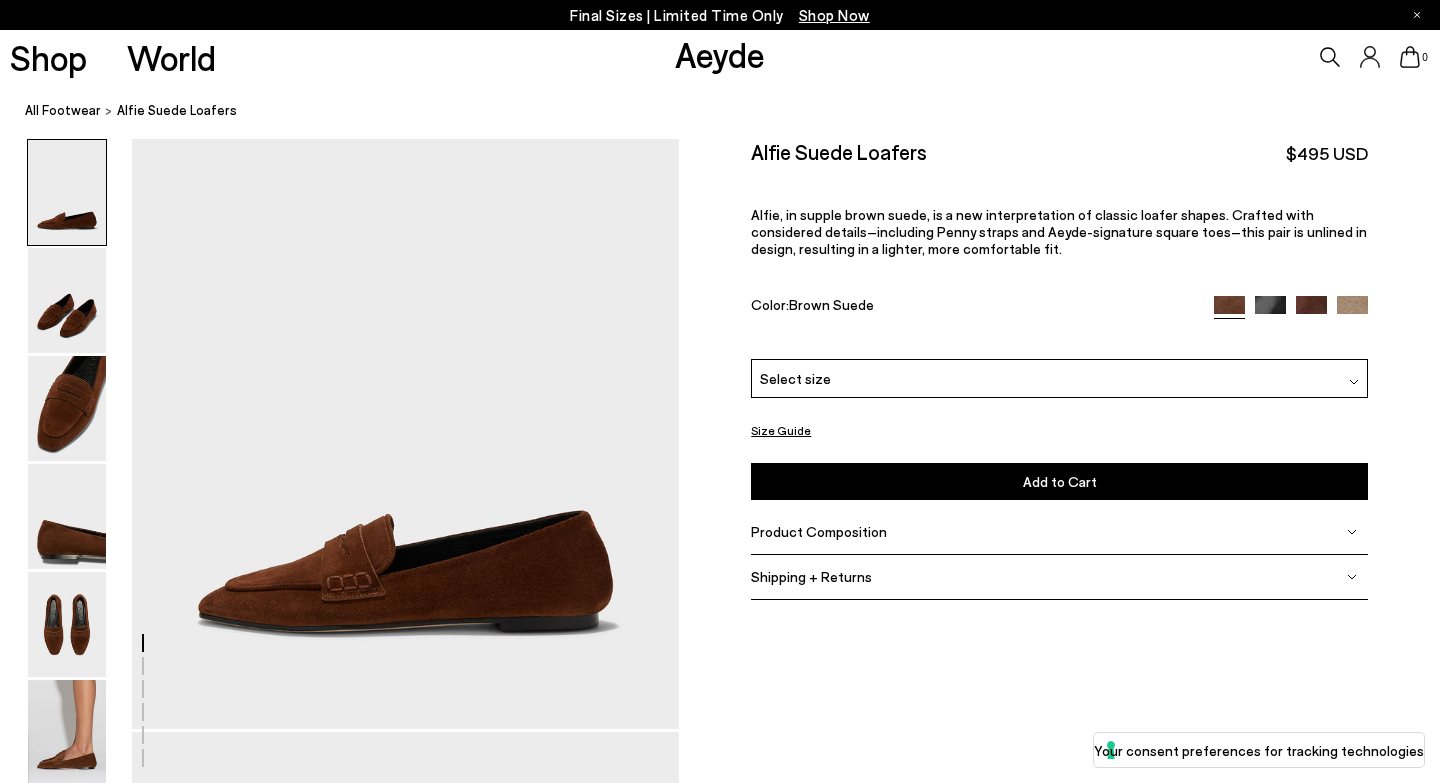 scroll, scrollTop: 0, scrollLeft: 0, axis: both 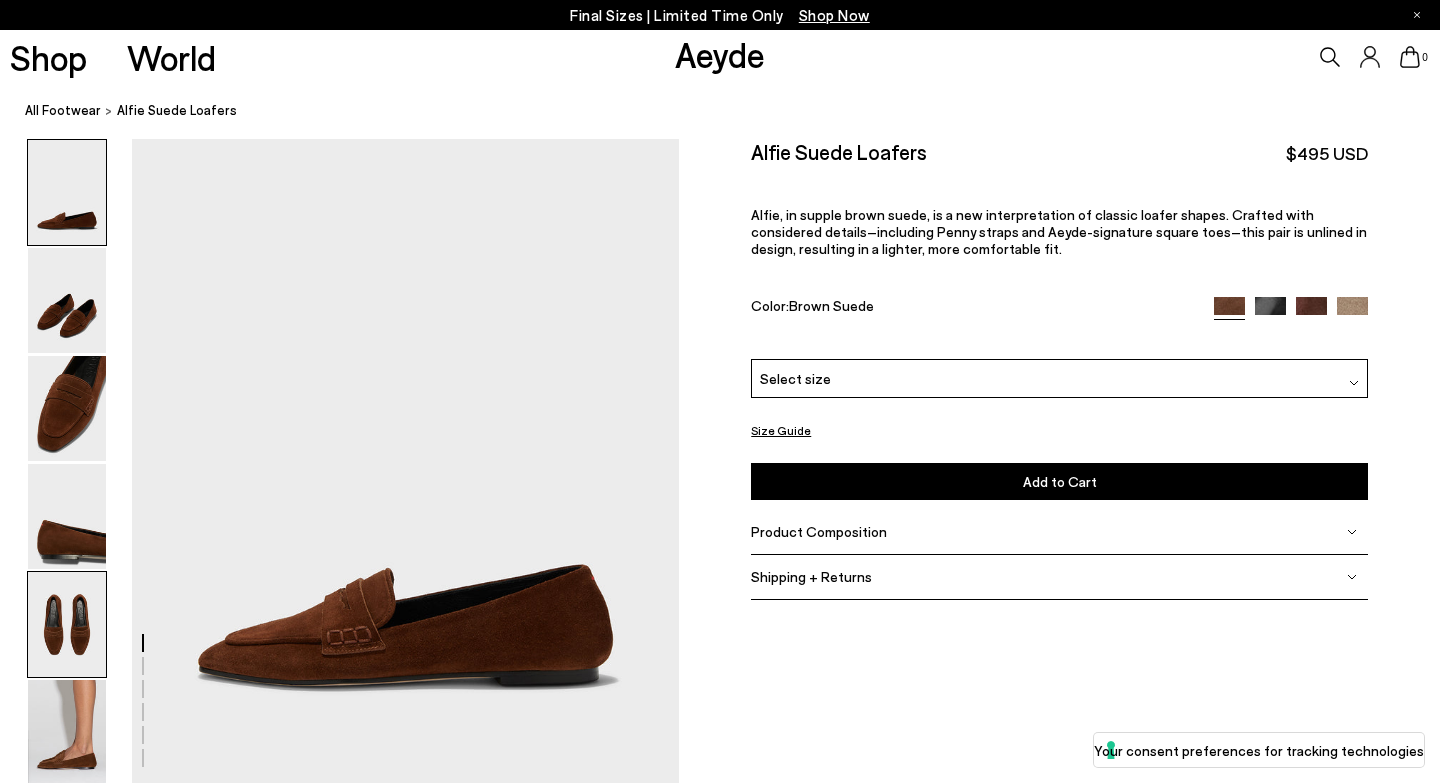 click at bounding box center (67, 624) 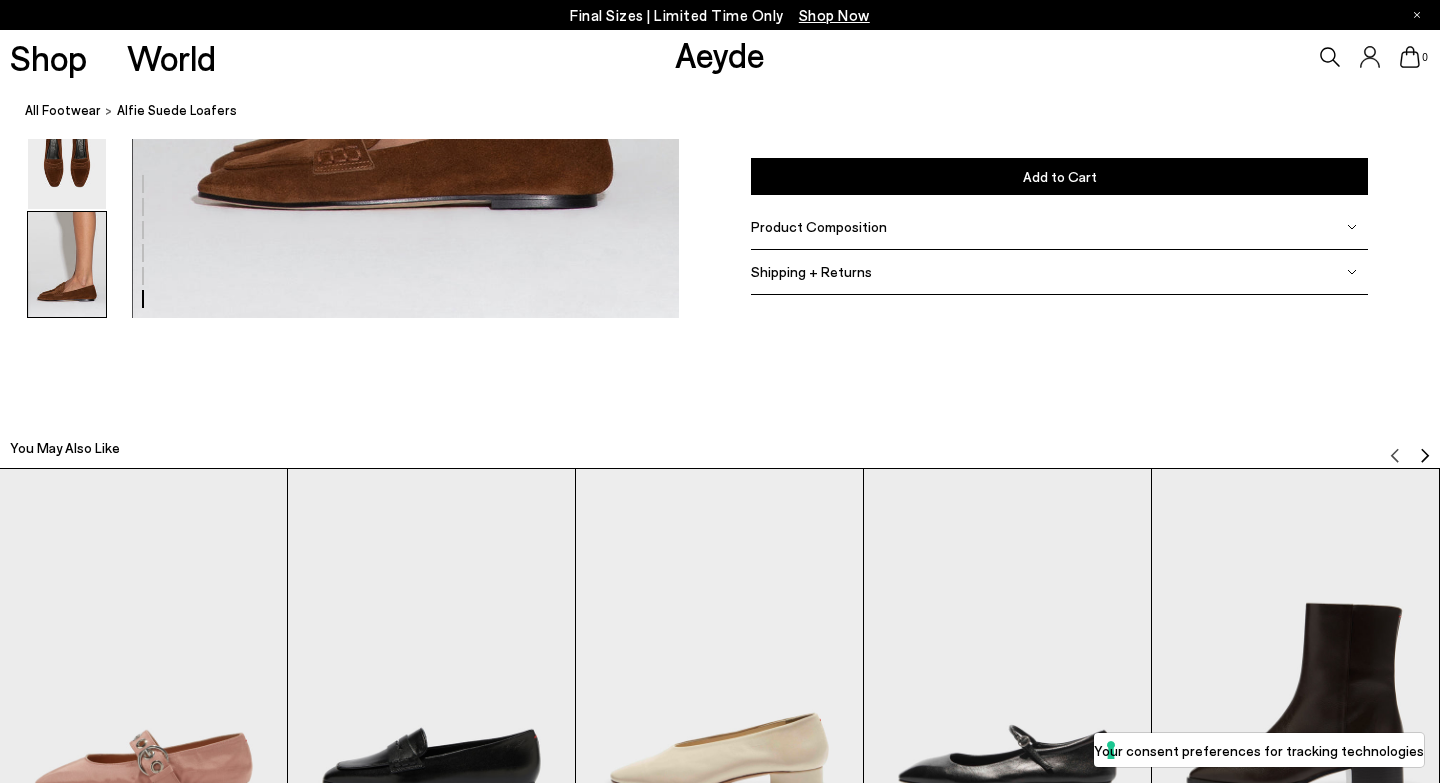 scroll, scrollTop: 3588, scrollLeft: 0, axis: vertical 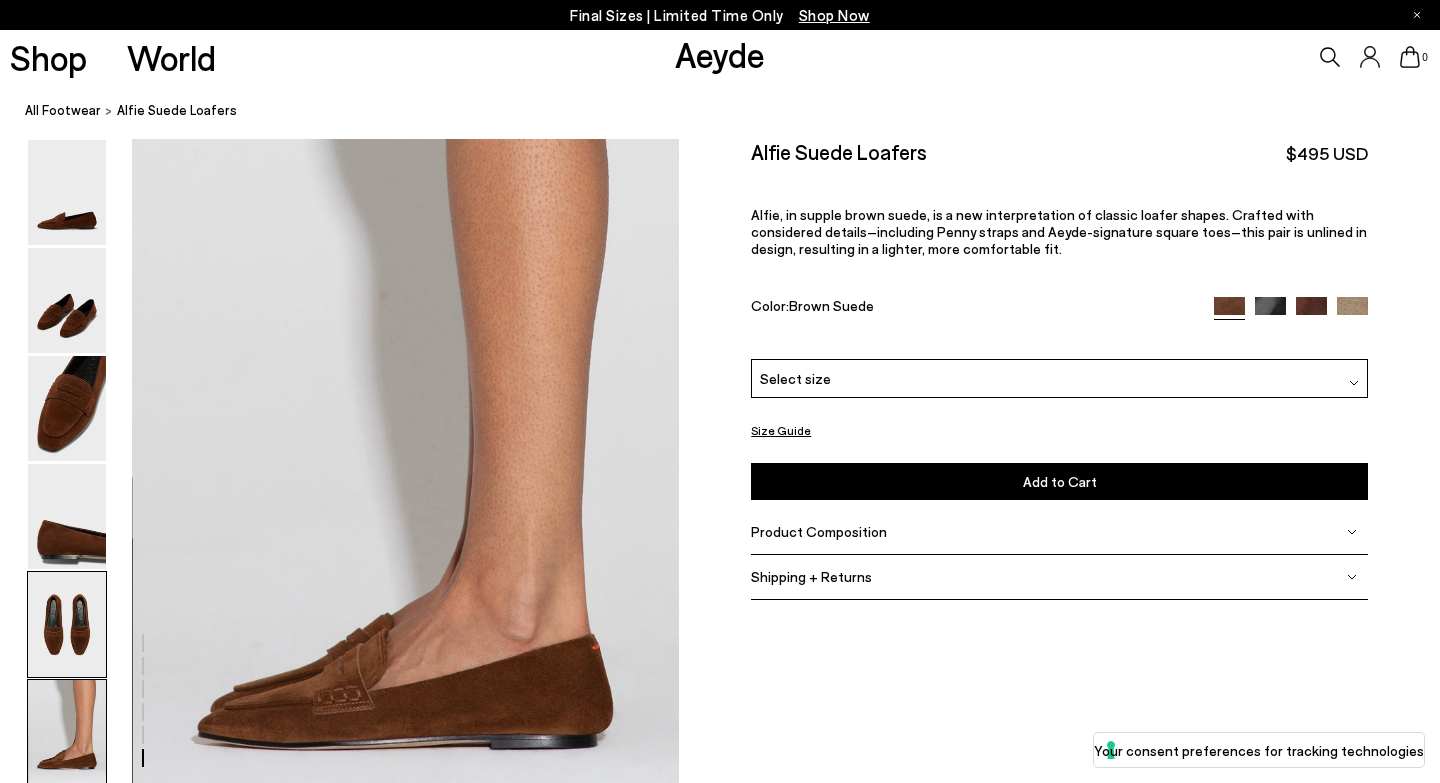 click at bounding box center (67, 624) 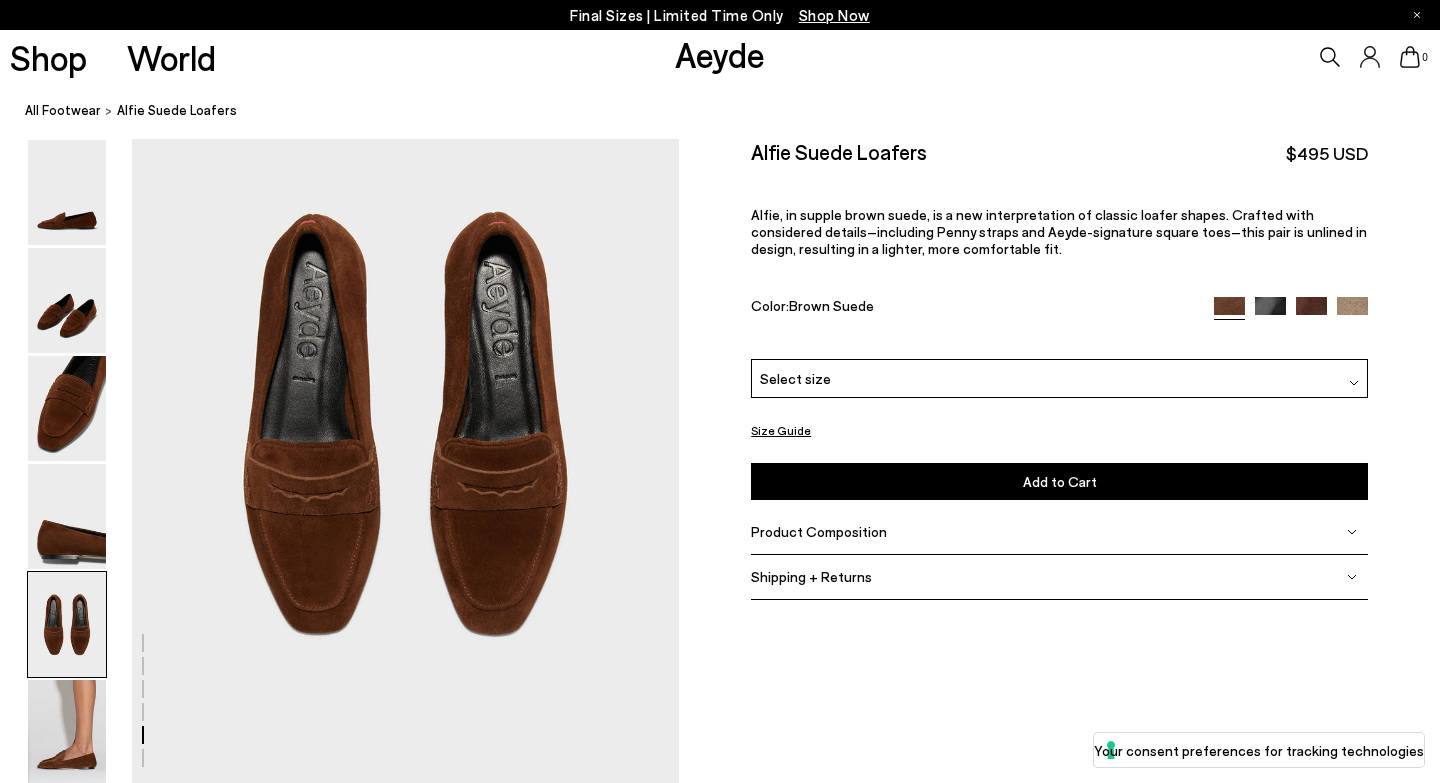 scroll, scrollTop: 2847, scrollLeft: 0, axis: vertical 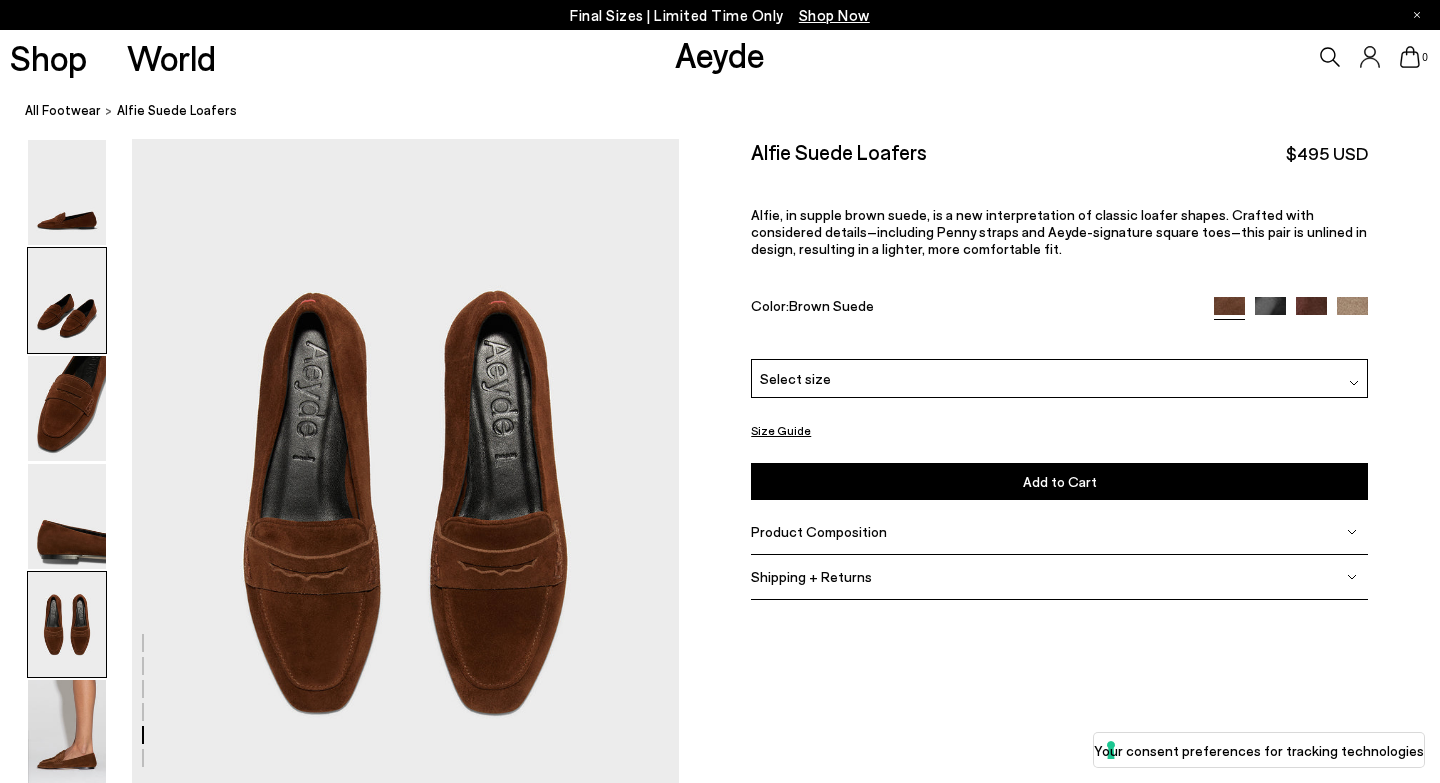 click at bounding box center (67, 300) 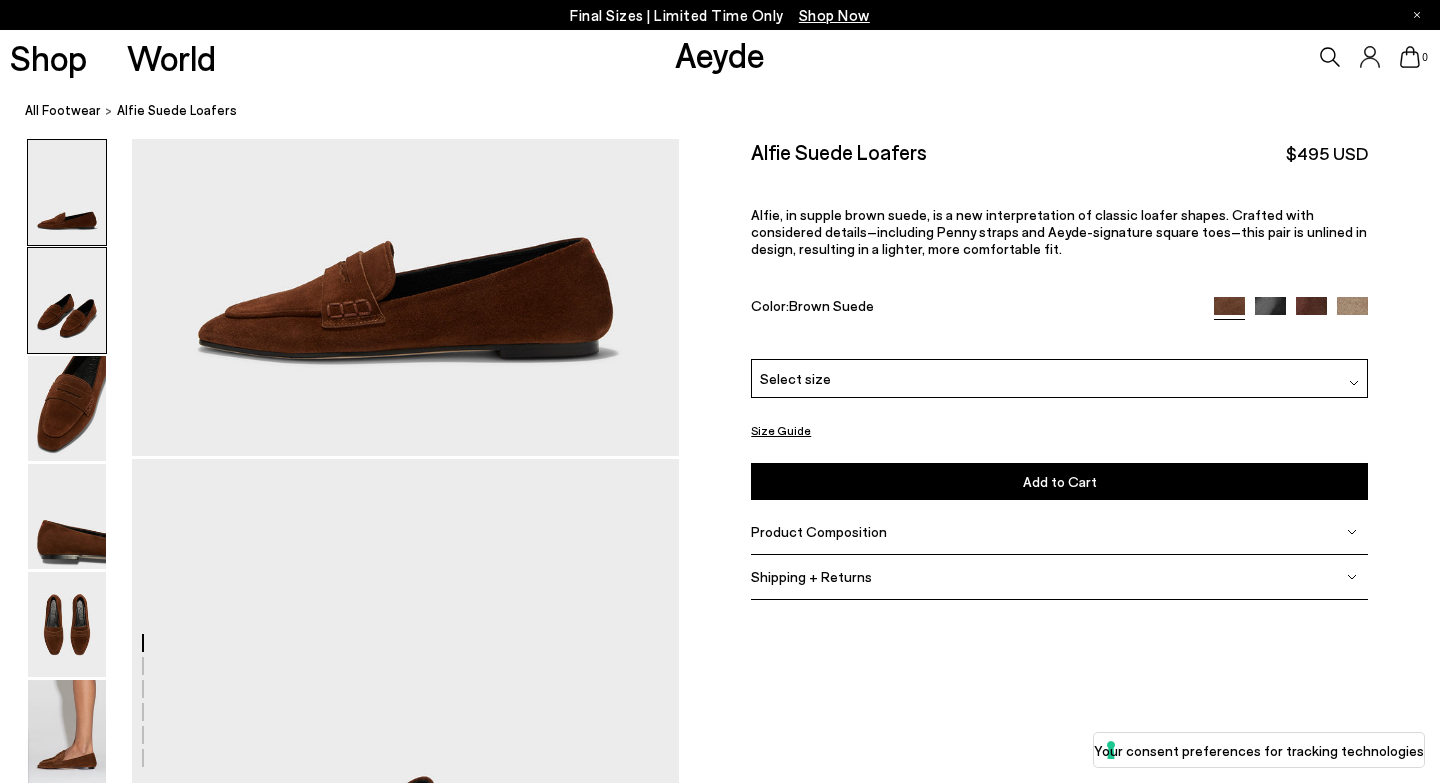 scroll, scrollTop: 0, scrollLeft: 0, axis: both 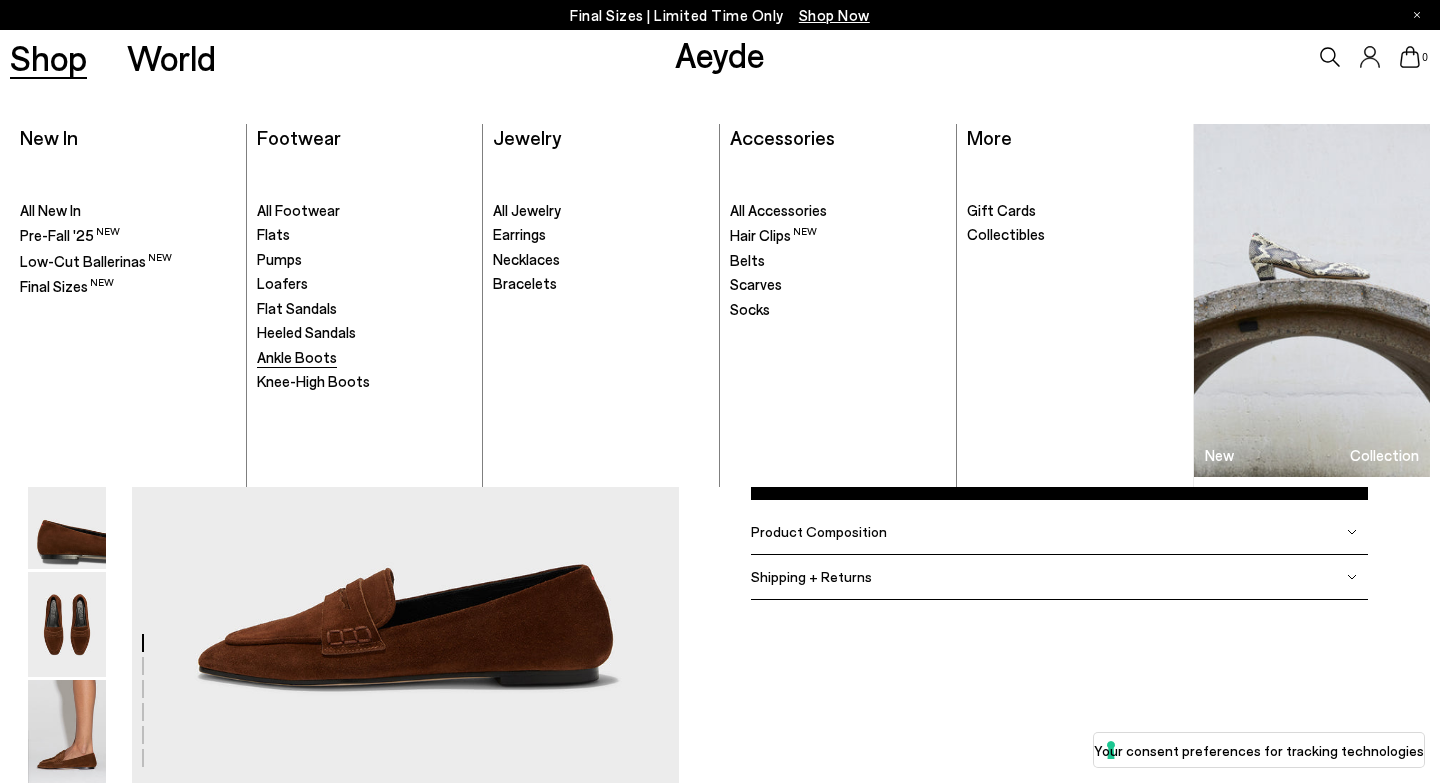 click on "Ankle Boots" at bounding box center [297, 357] 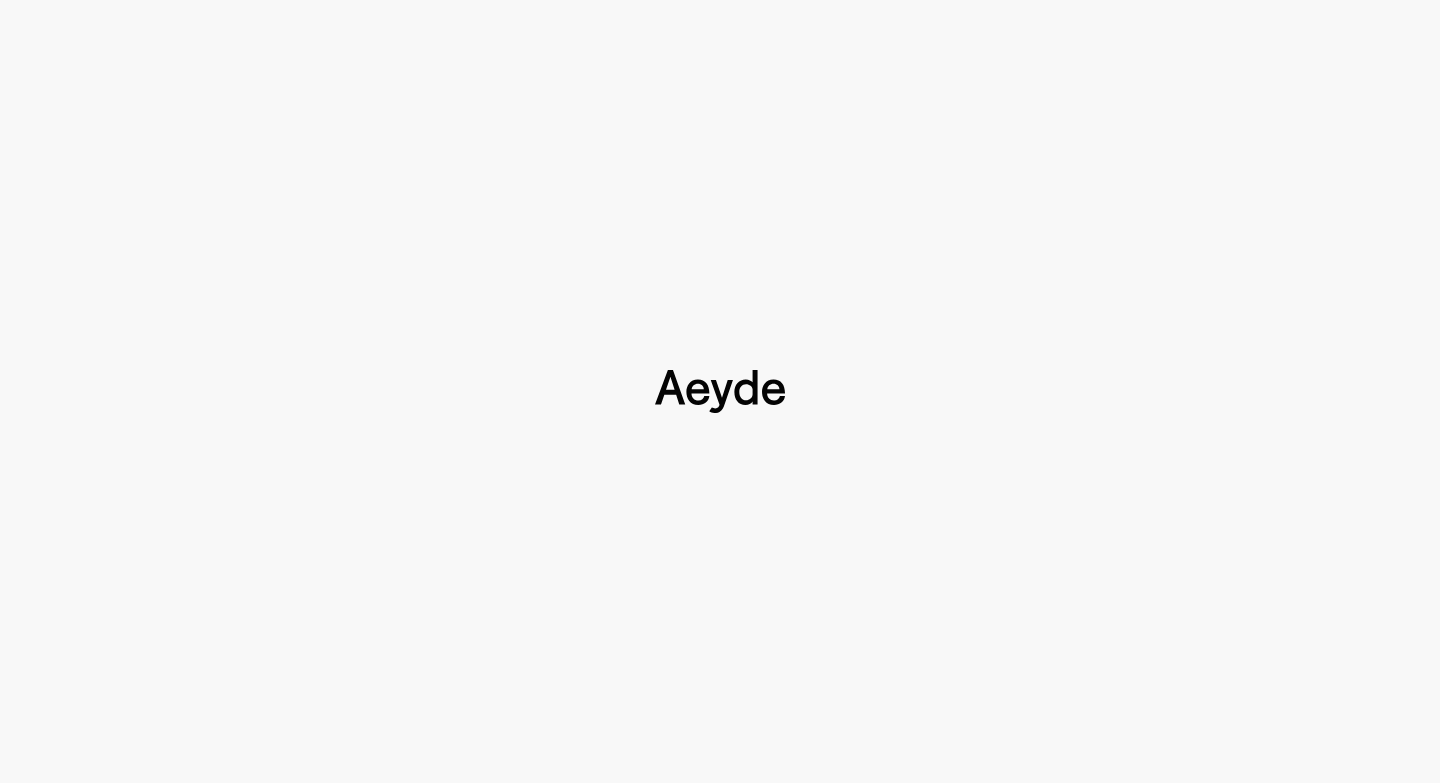 scroll, scrollTop: 0, scrollLeft: 0, axis: both 